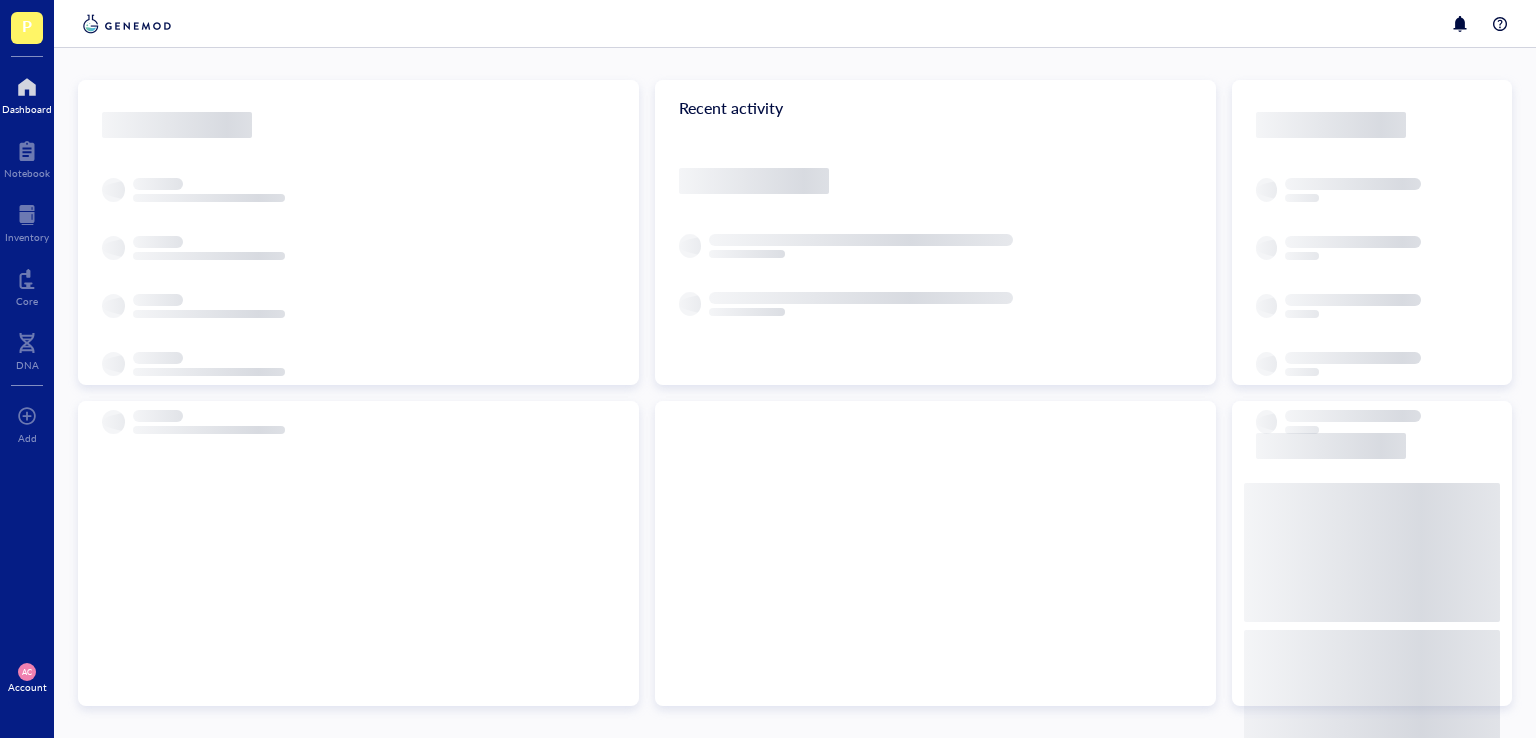 scroll, scrollTop: 0, scrollLeft: 0, axis: both 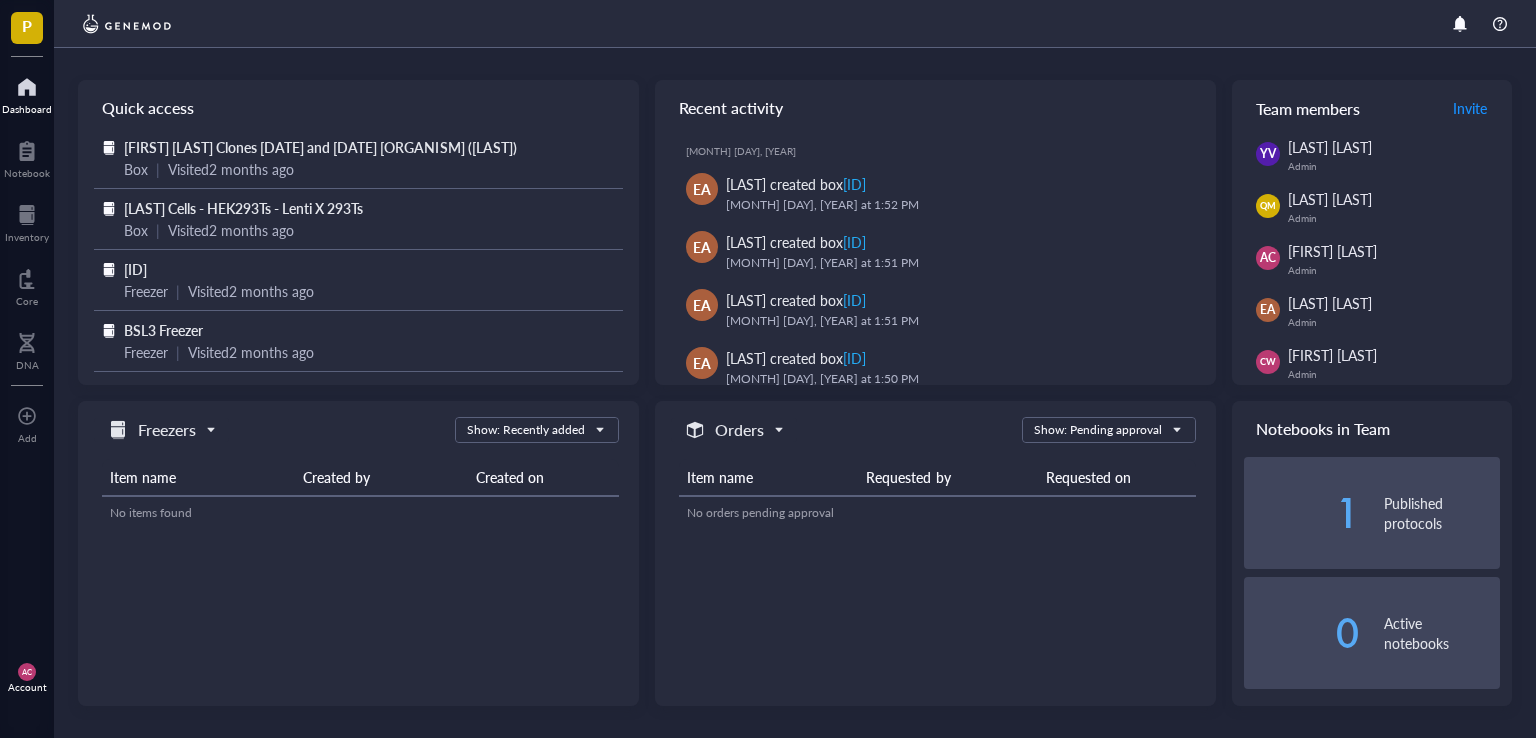 click on "Freezers" at bounding box center [160, 430] 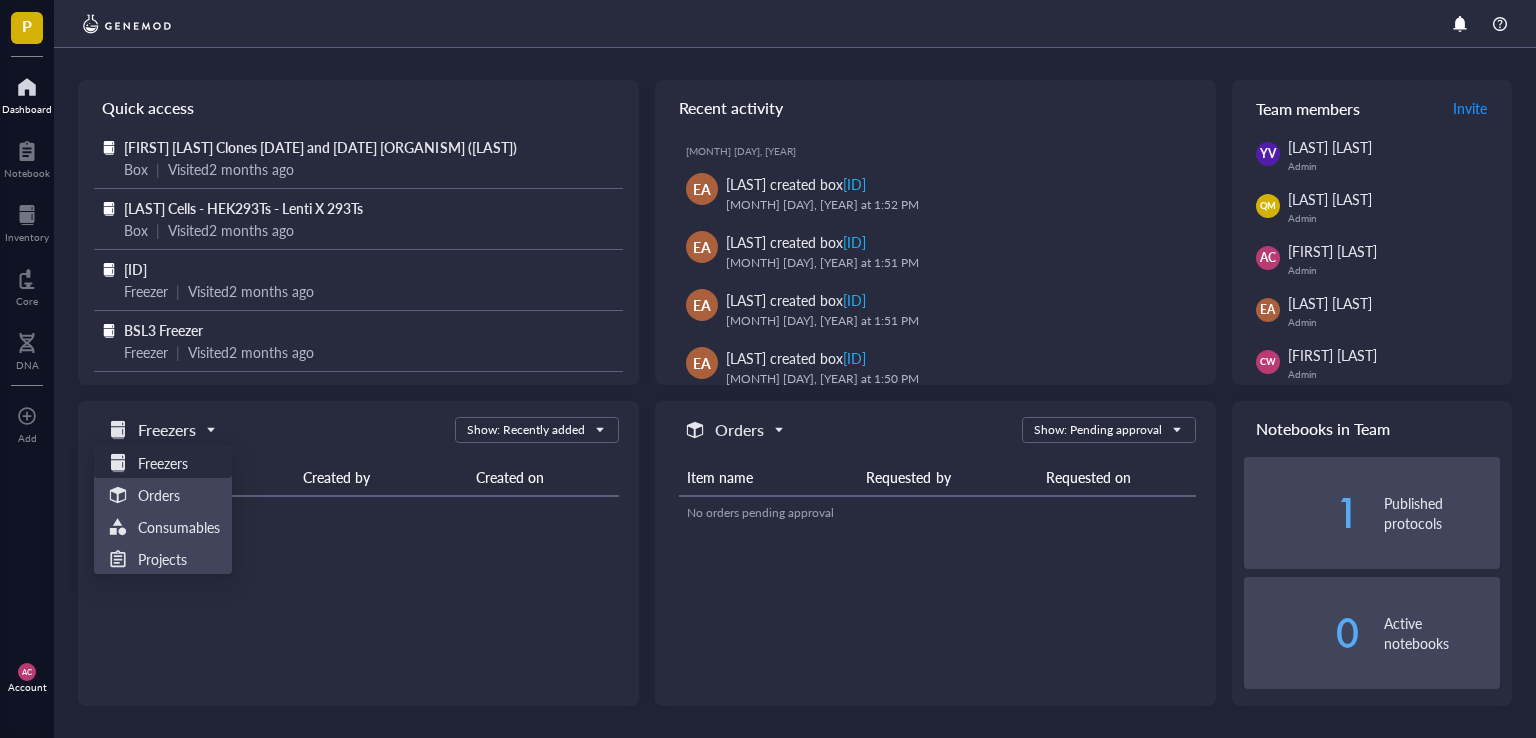 click on "Freezers Freezers Orders Consumables Projects Show:   Recently added Item name Created by Created on       No items found" at bounding box center (358, 473) 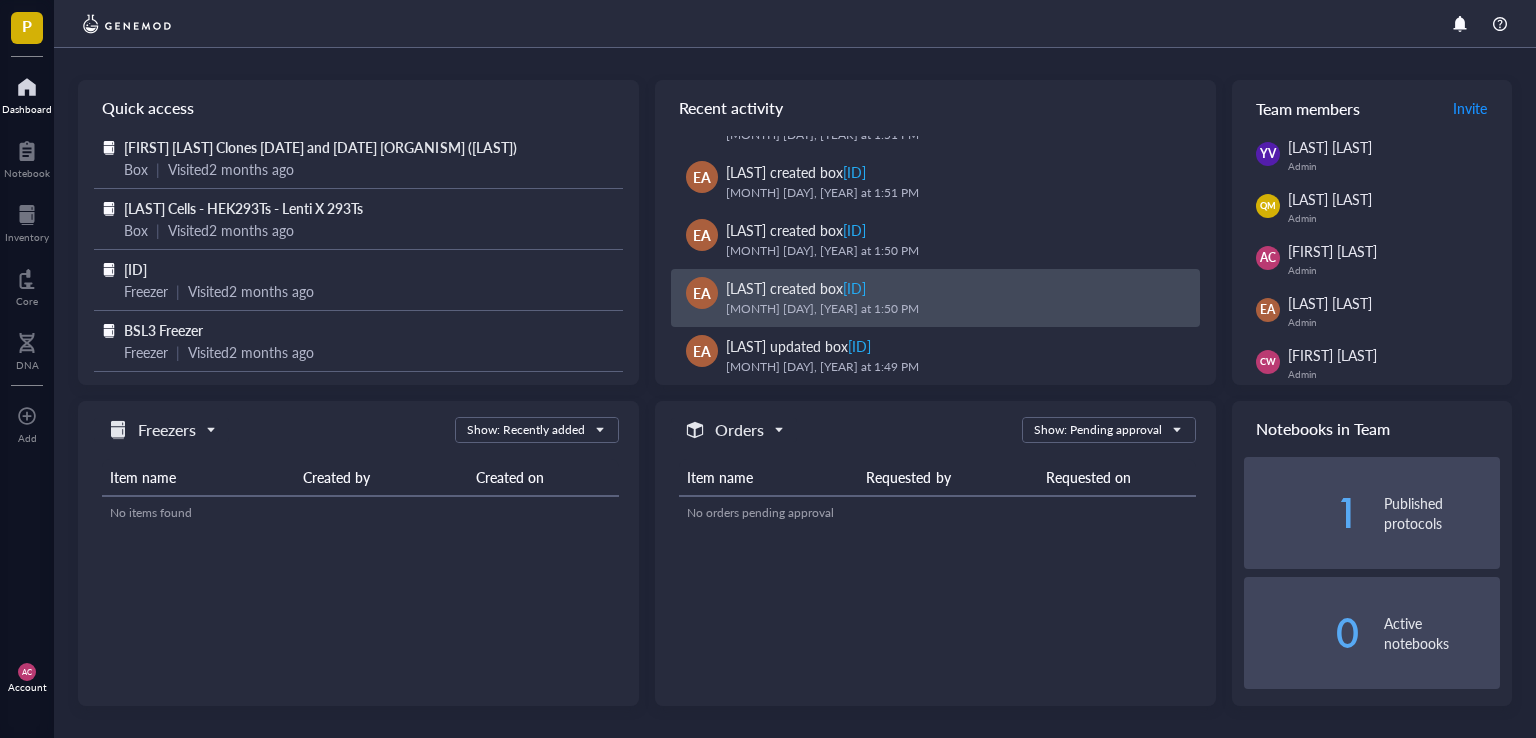 scroll, scrollTop: 300, scrollLeft: 0, axis: vertical 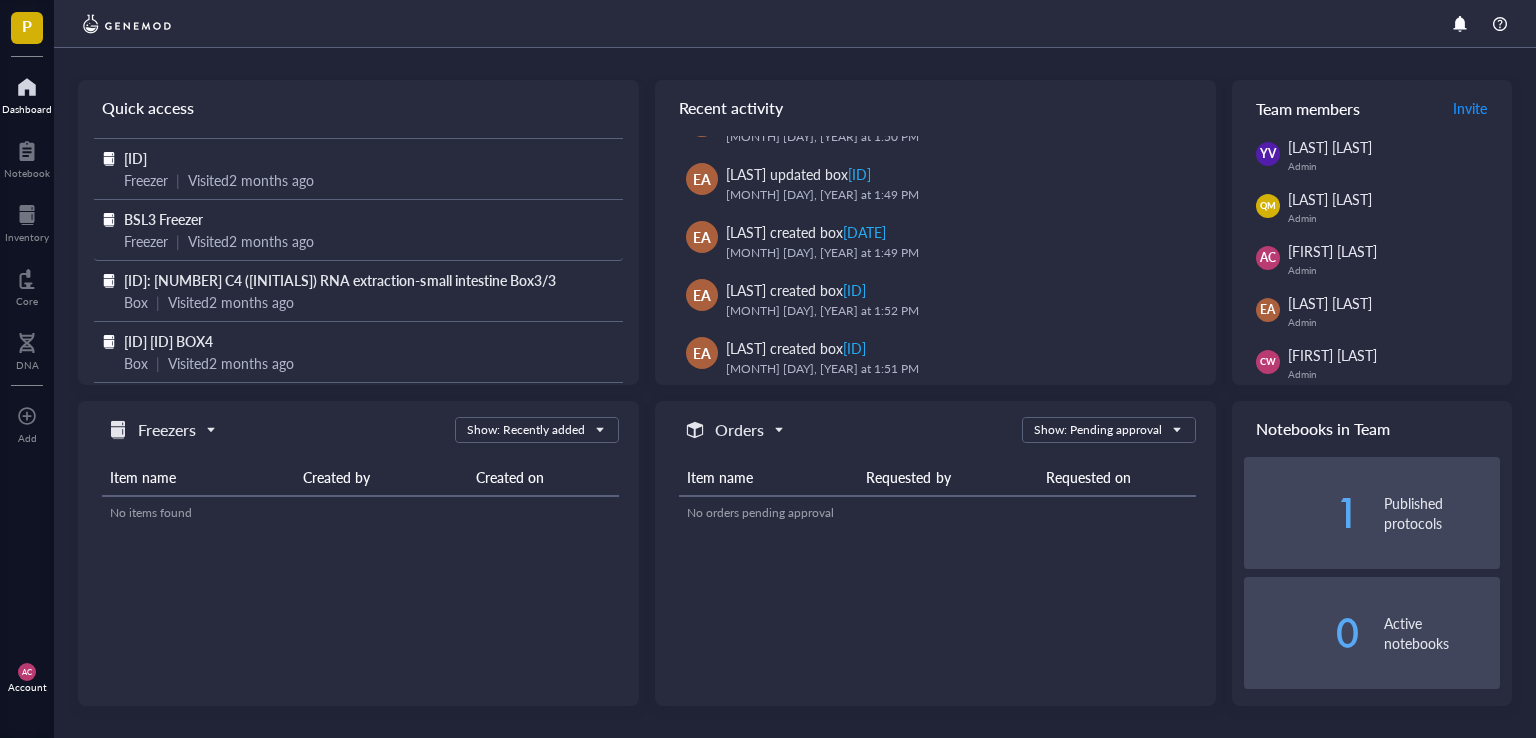 click on "Visited [TIME] ago" at bounding box center [251, 241] 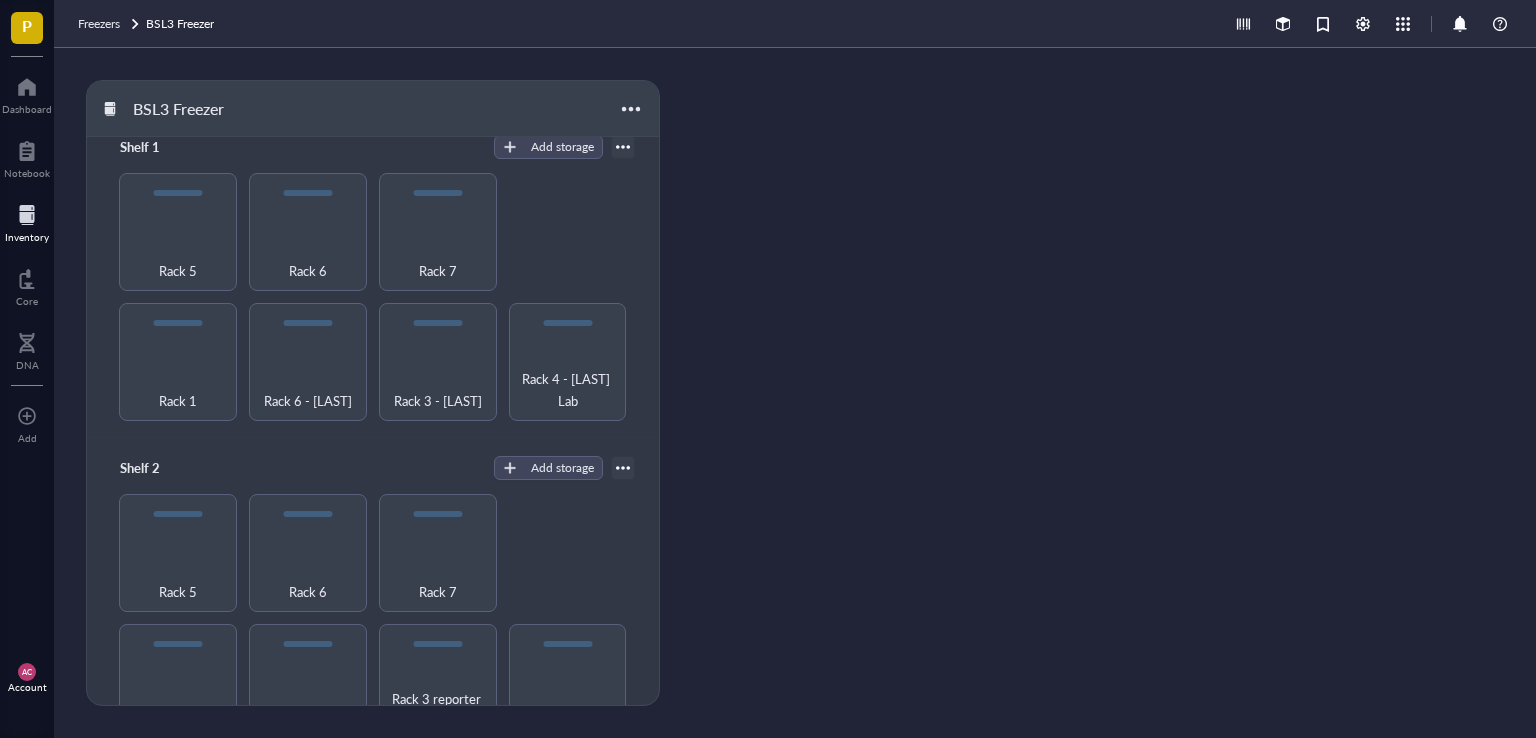 scroll, scrollTop: 0, scrollLeft: 0, axis: both 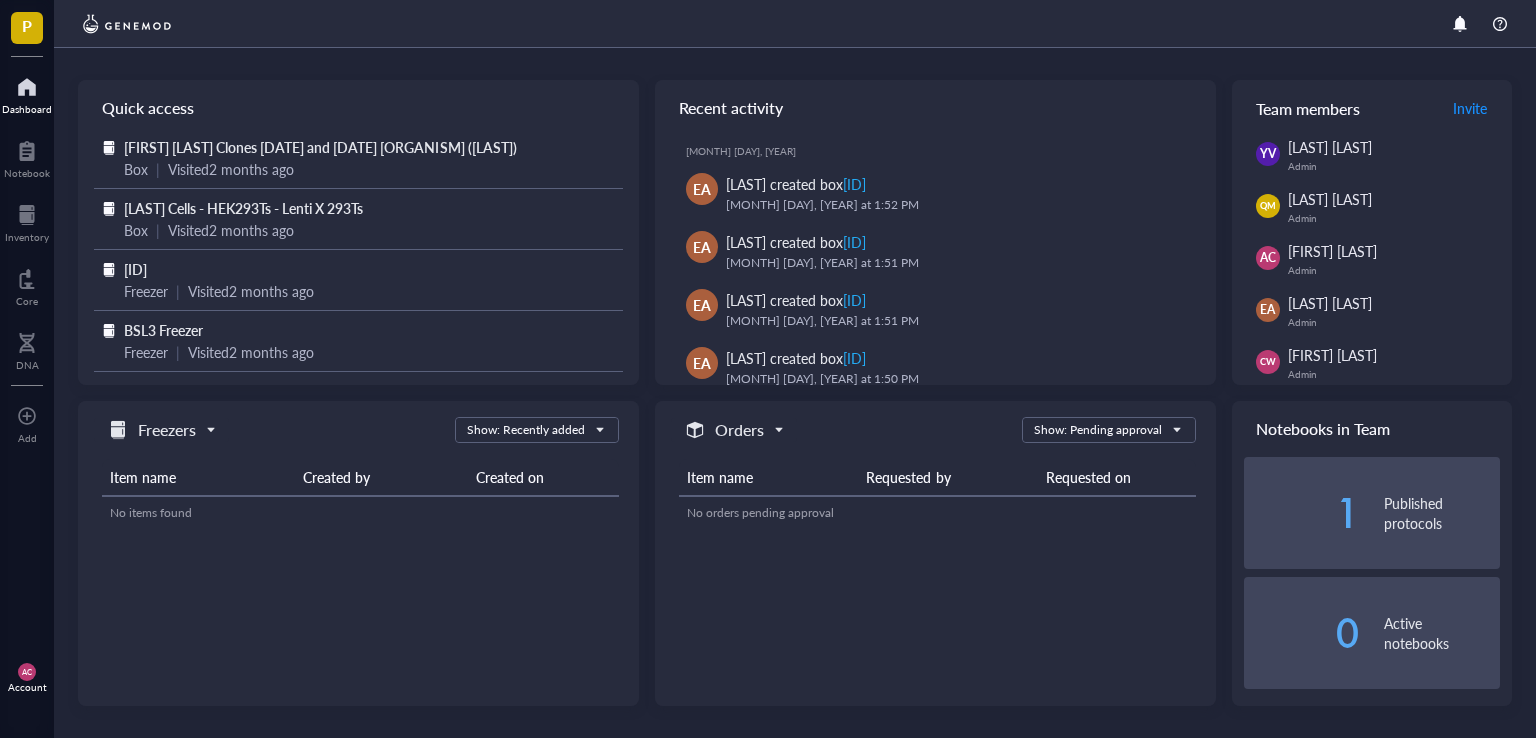 click on "Freezers" at bounding box center (160, 430) 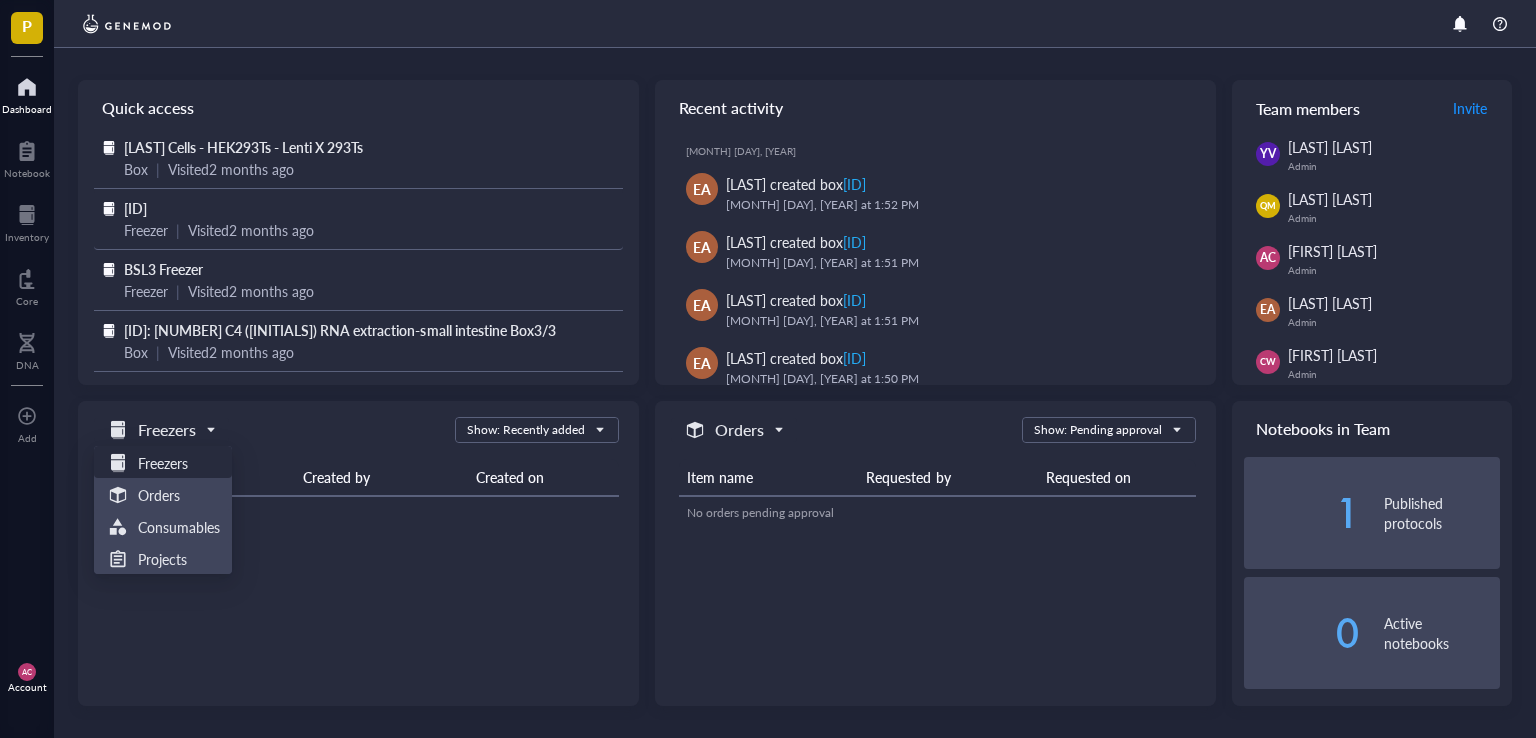 scroll, scrollTop: 117, scrollLeft: 0, axis: vertical 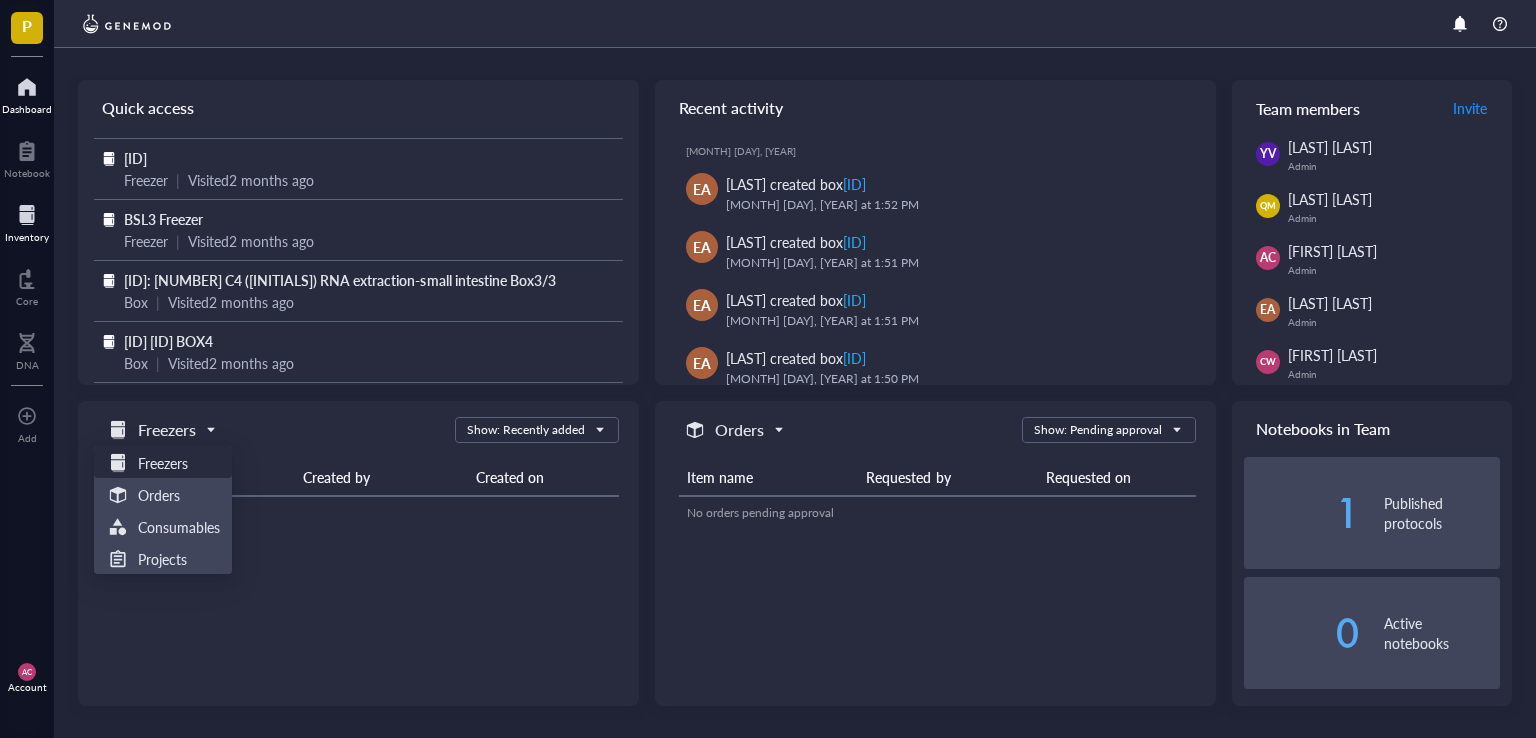 click at bounding box center [27, 215] 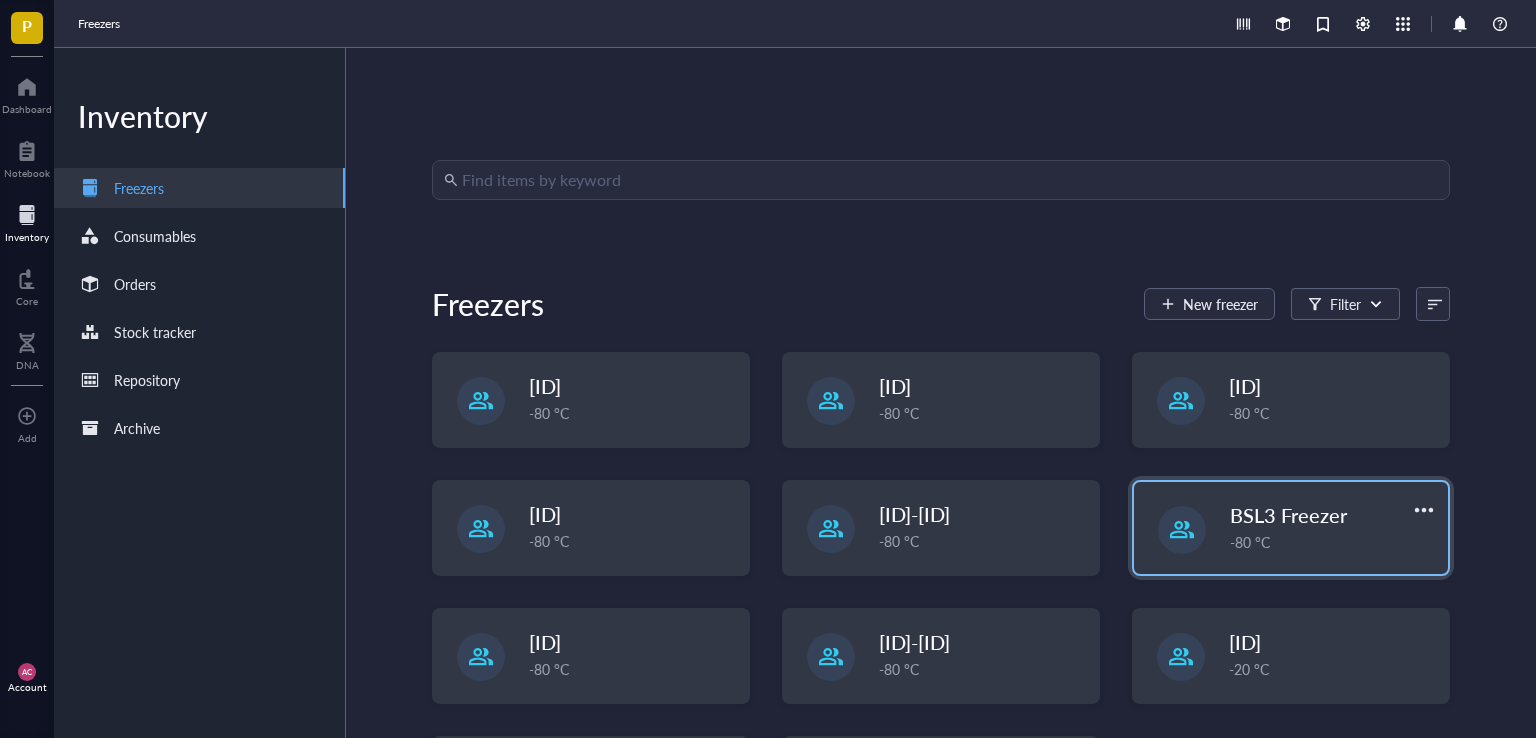 scroll, scrollTop: 126, scrollLeft: 0, axis: vertical 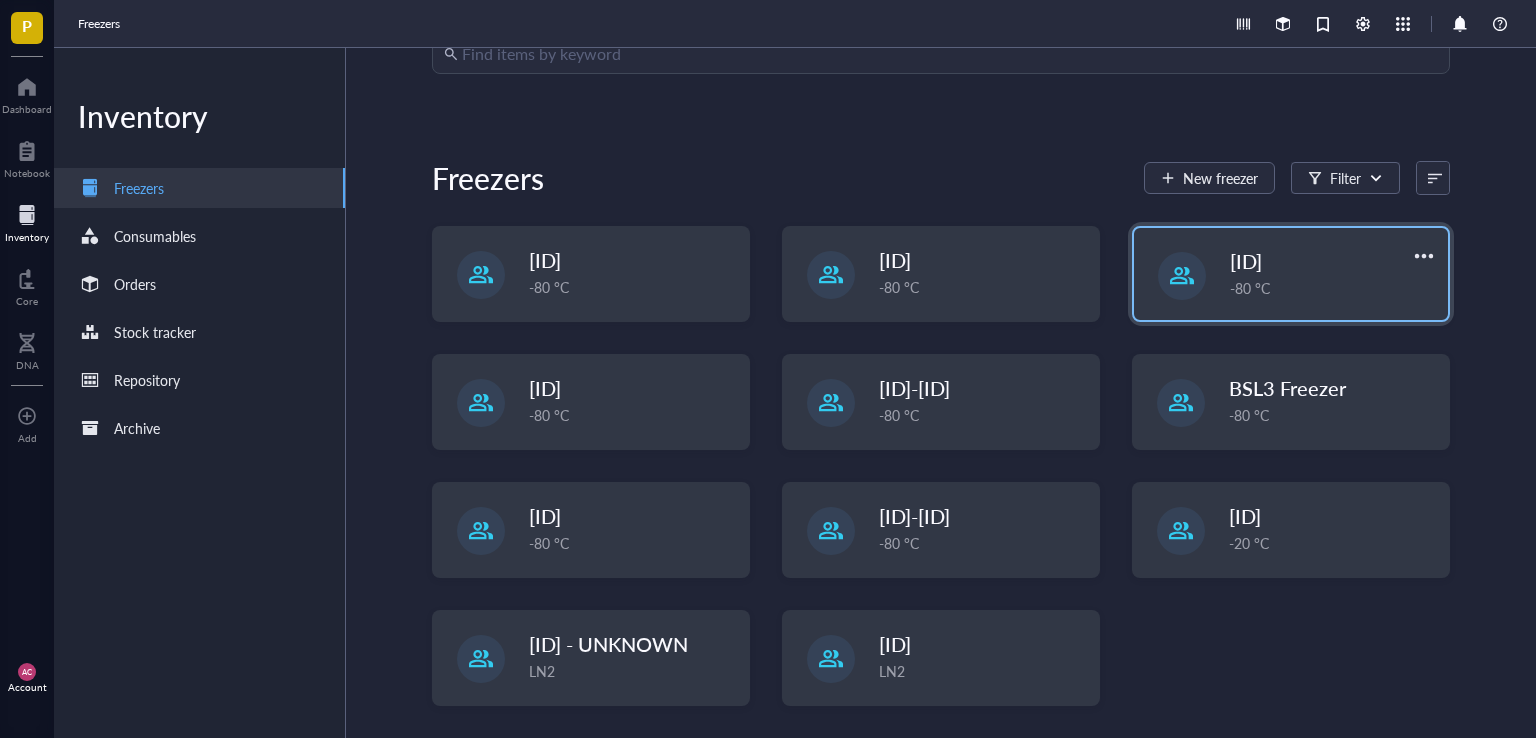 click on "[ID] -80 °C" at bounding box center (1291, 274) 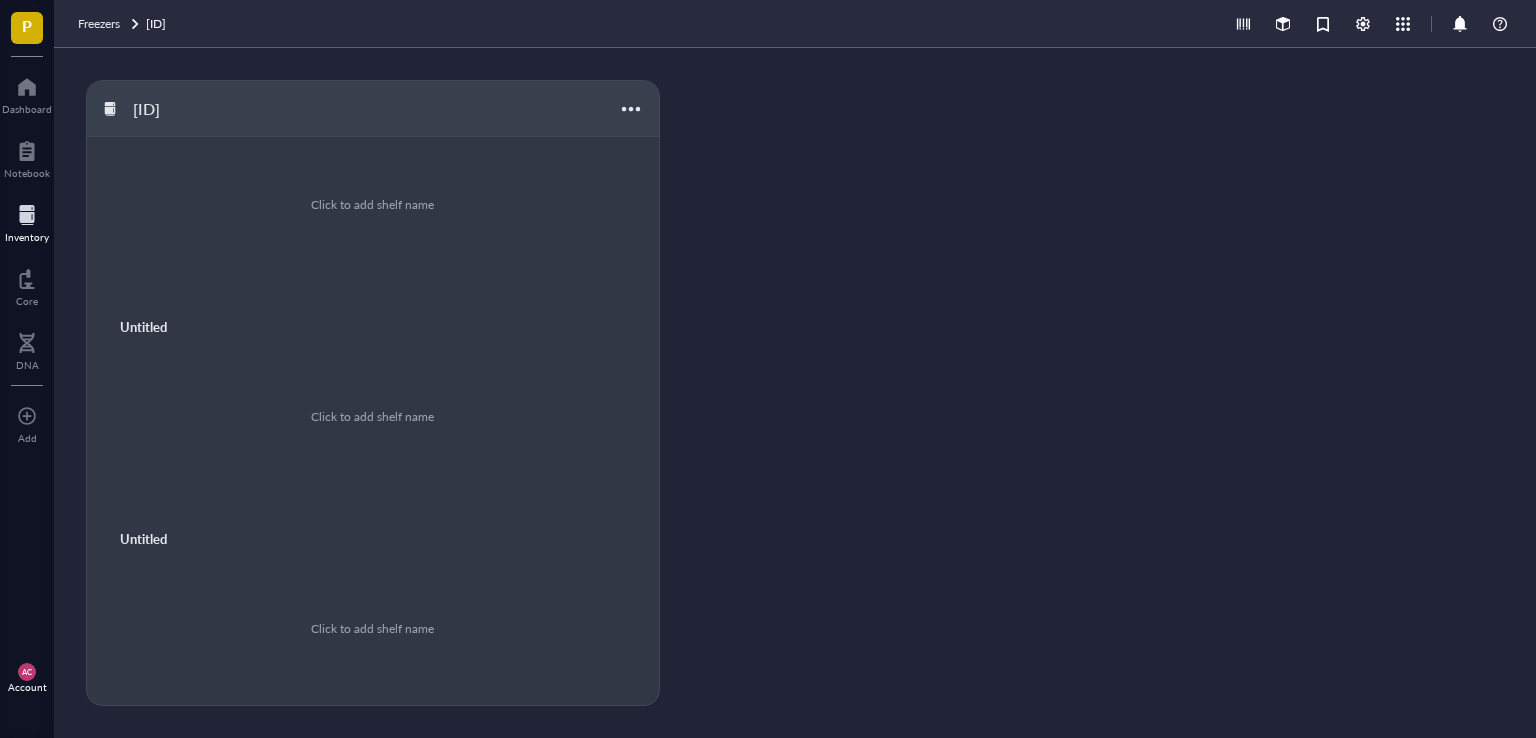 scroll, scrollTop: 0, scrollLeft: 0, axis: both 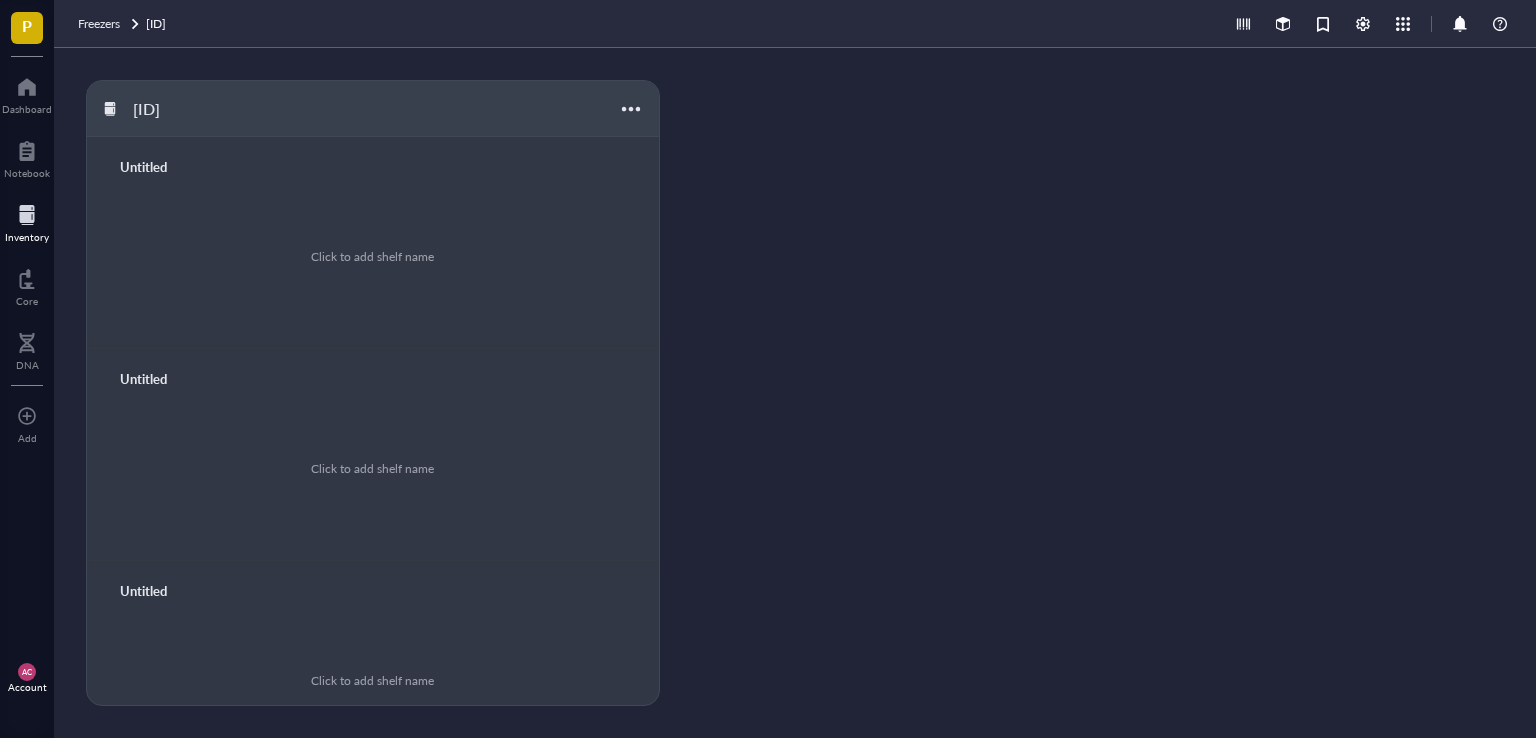 click on "Click to add shelf name" at bounding box center [372, 257] 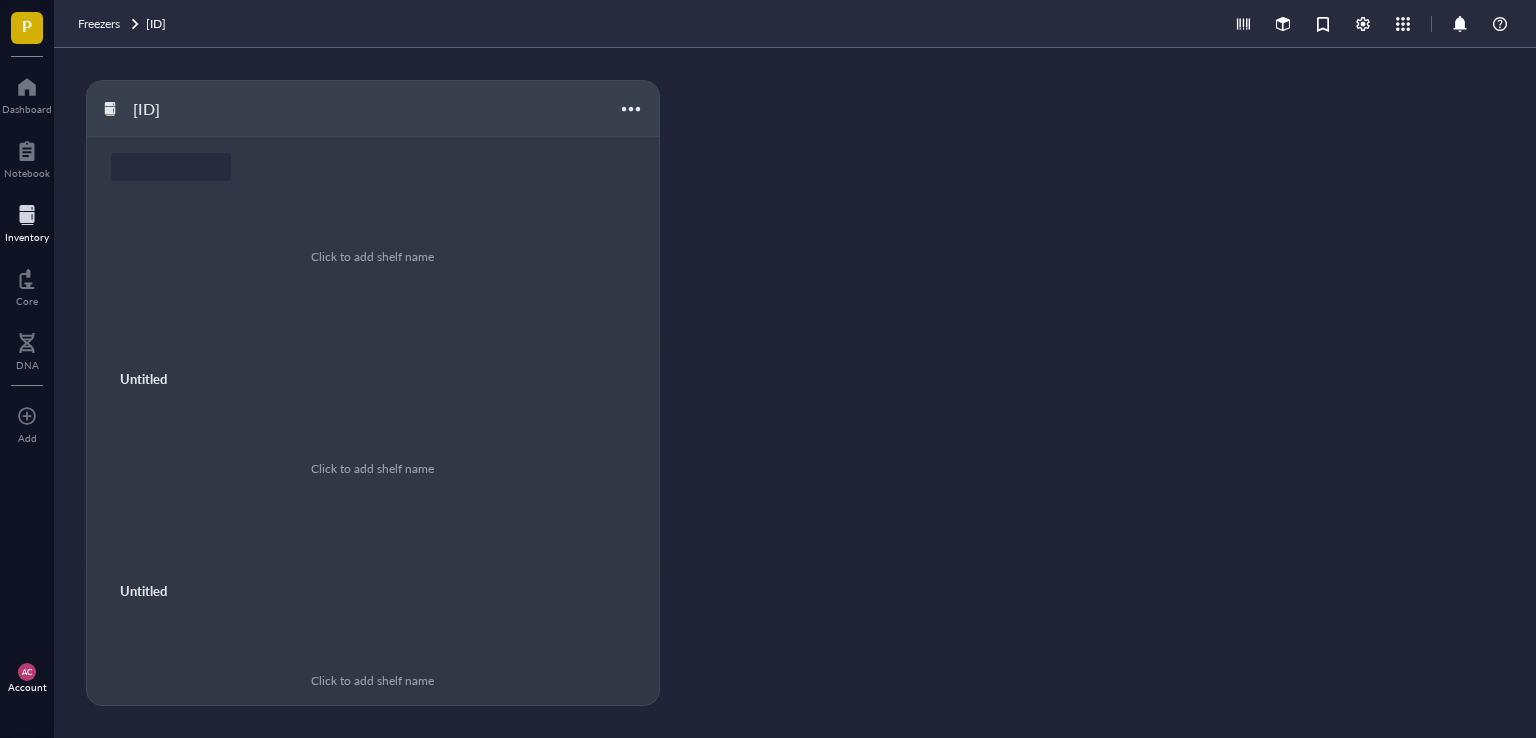scroll, scrollTop: 0, scrollLeft: 0, axis: both 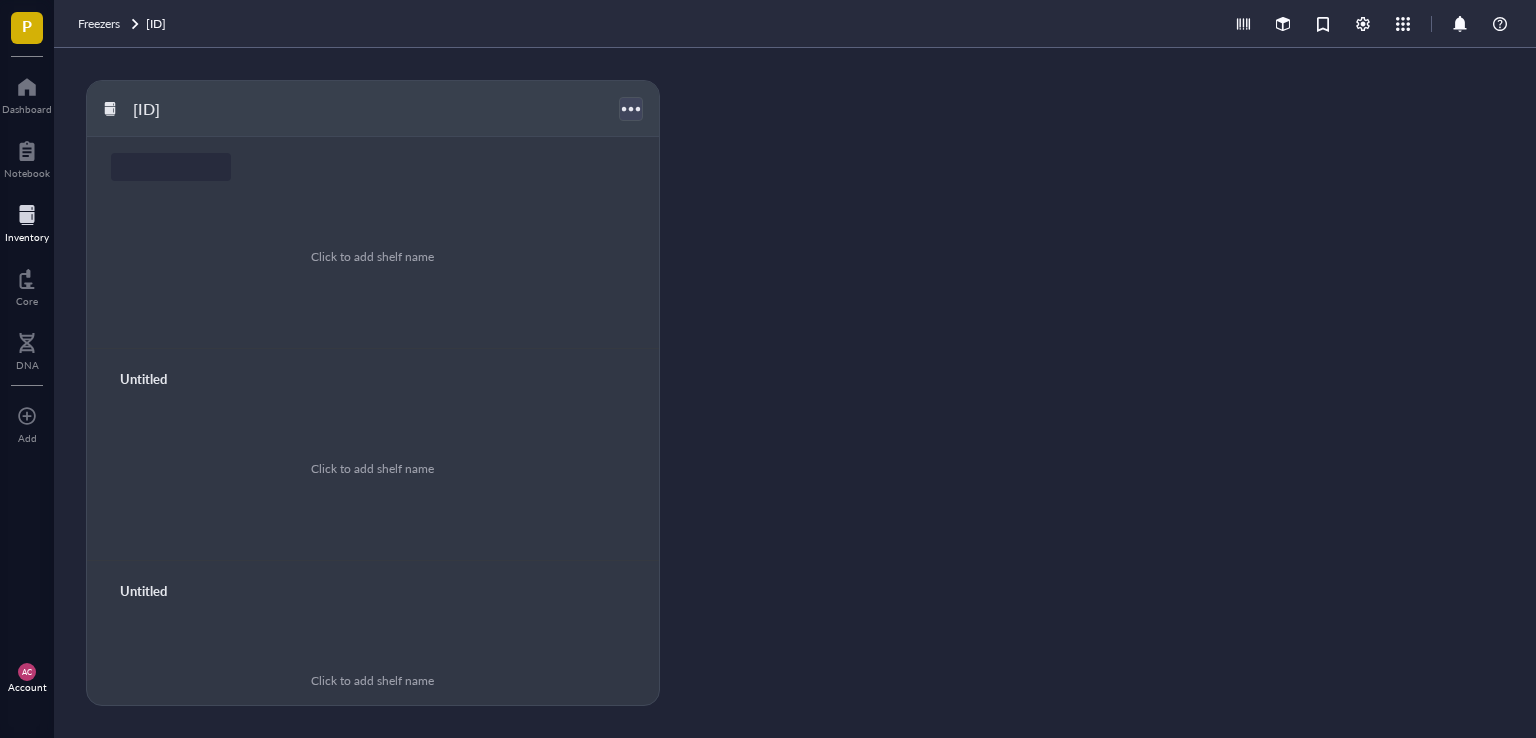 click at bounding box center (630, 108) 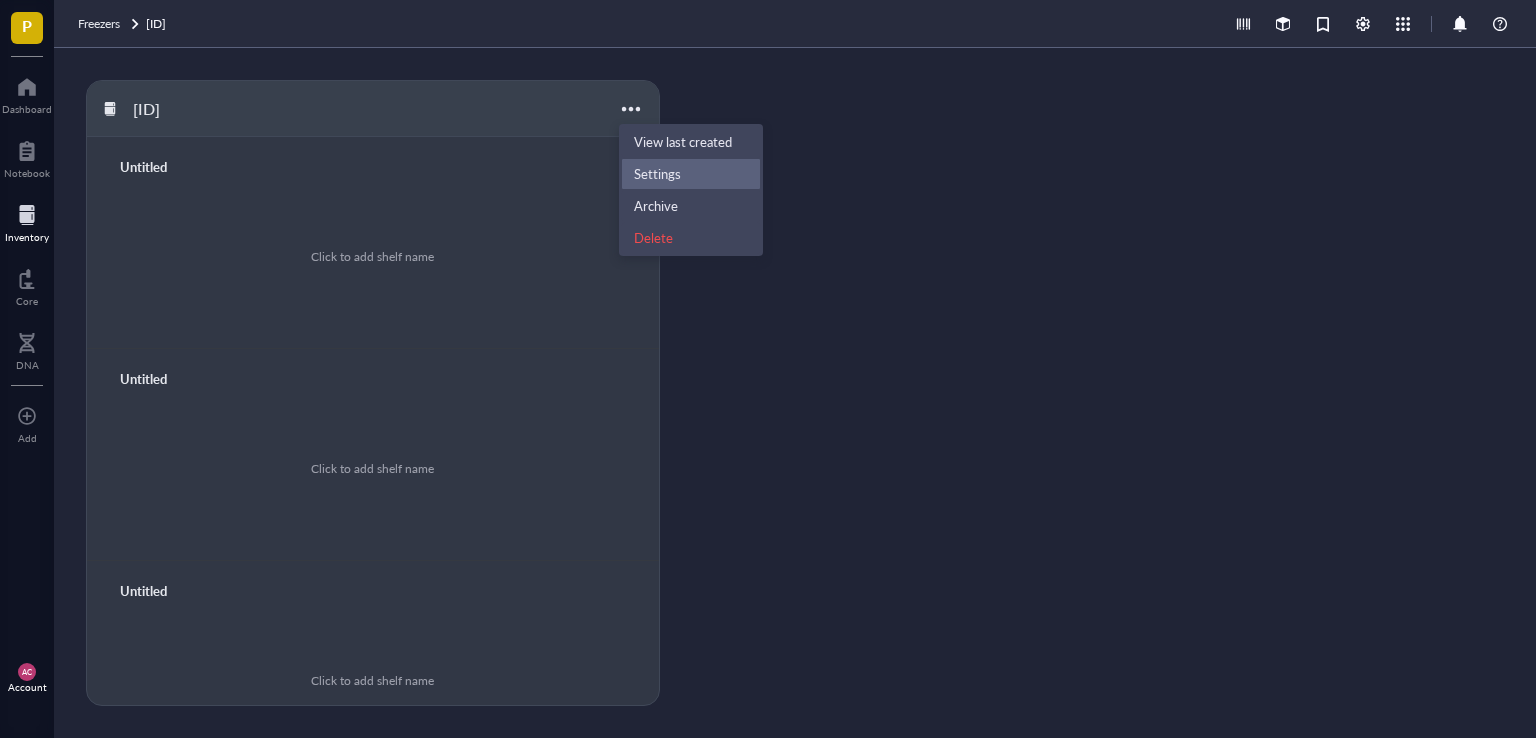 click on "Settings" at bounding box center [657, 174] 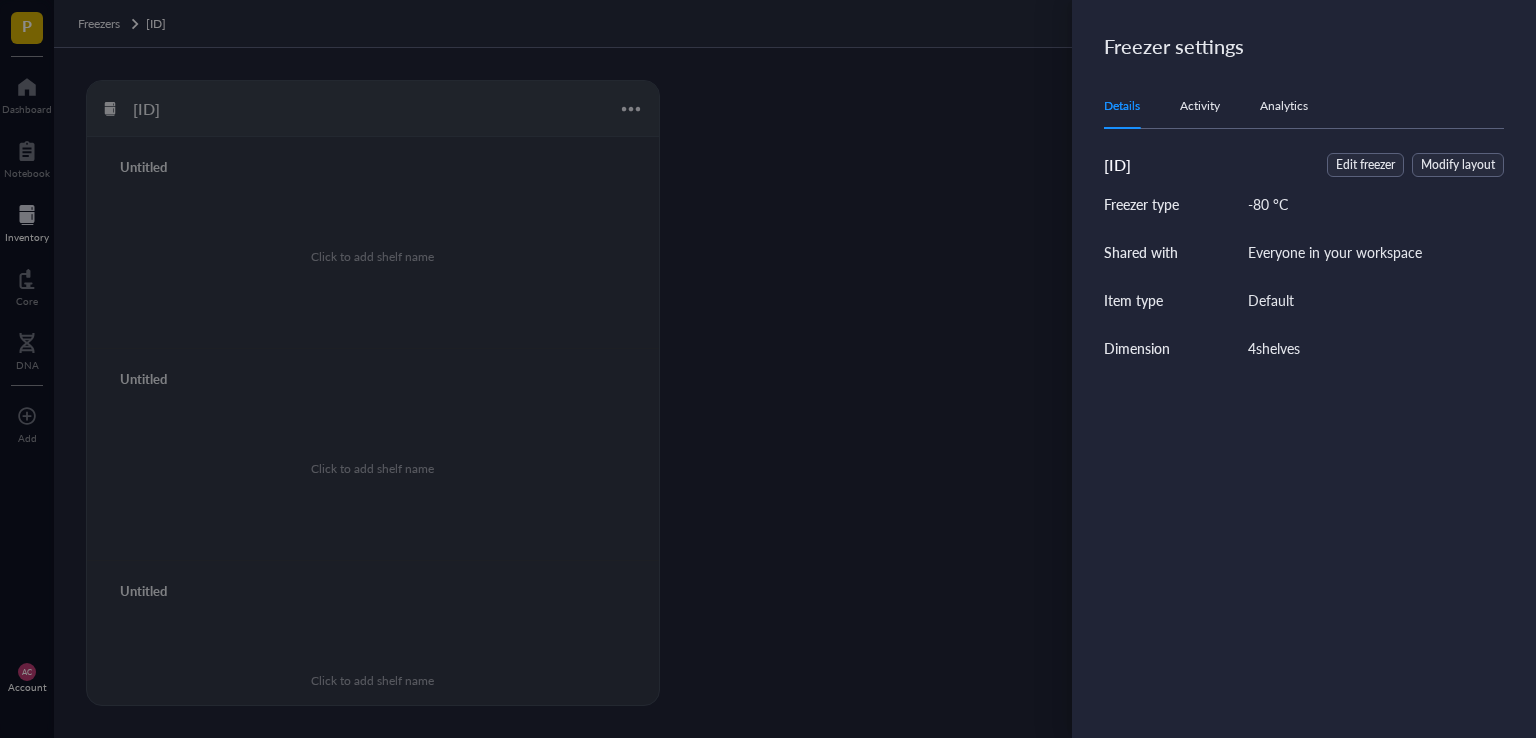 click at bounding box center [768, 369] 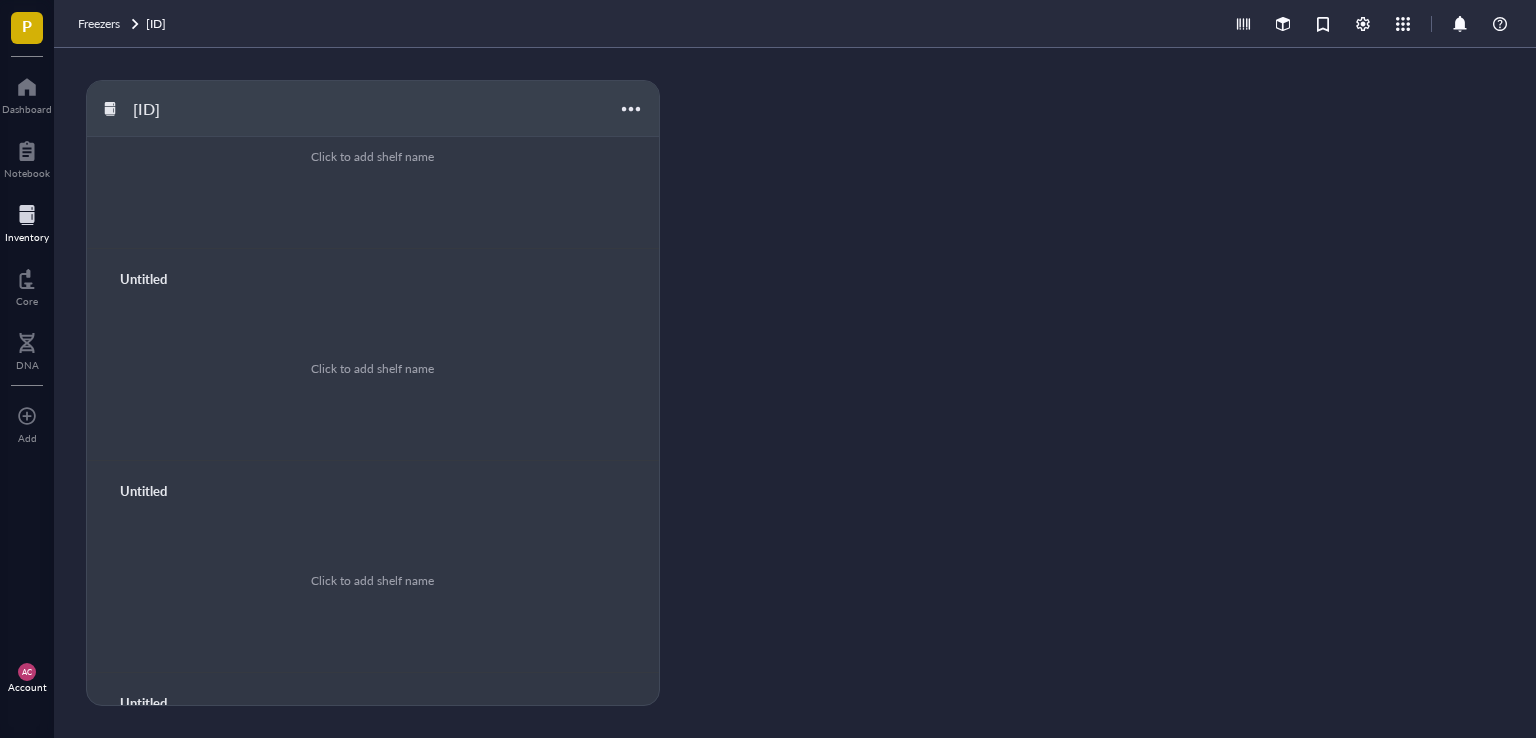 scroll, scrollTop: 0, scrollLeft: 0, axis: both 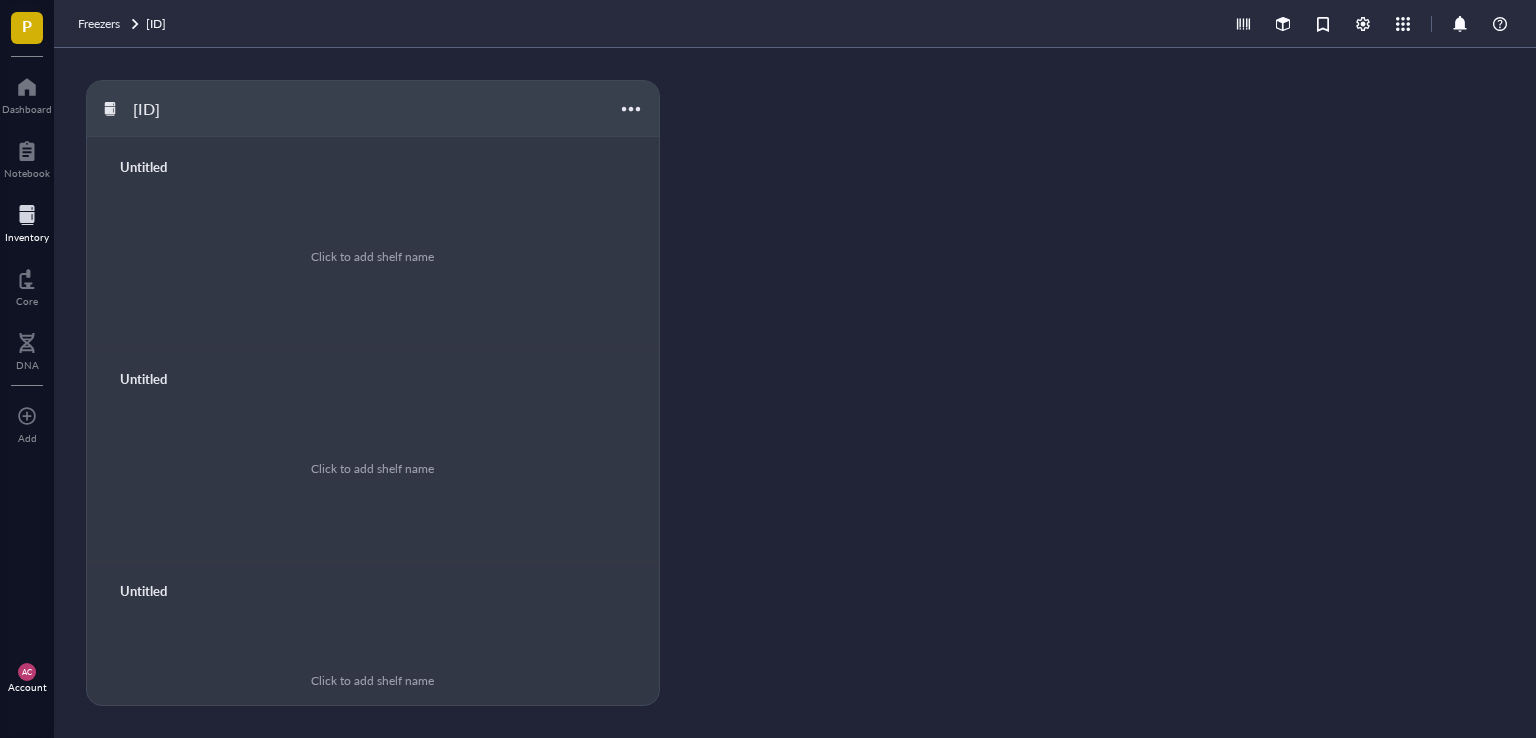 click on "Untitled" at bounding box center [171, 167] 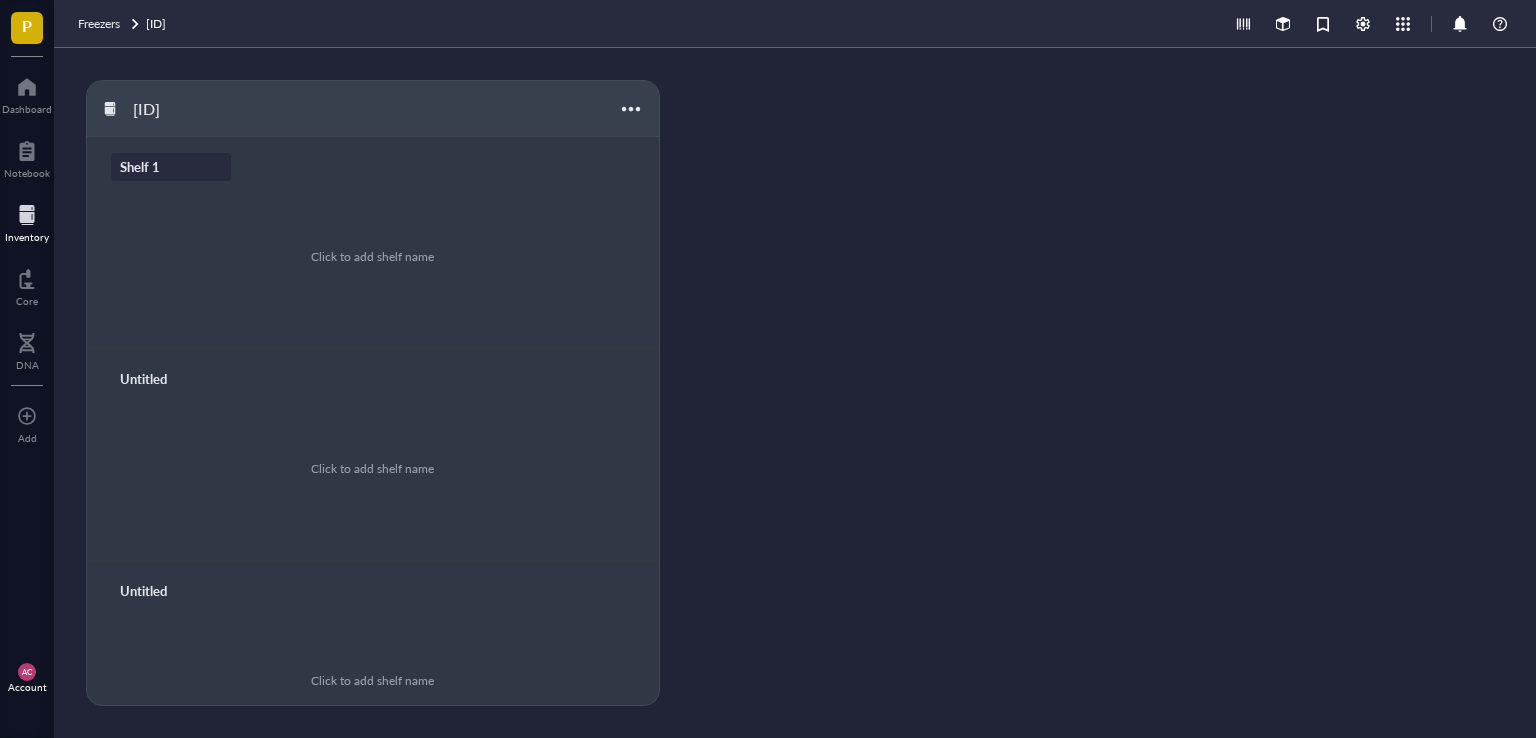 type on "Shelf 1" 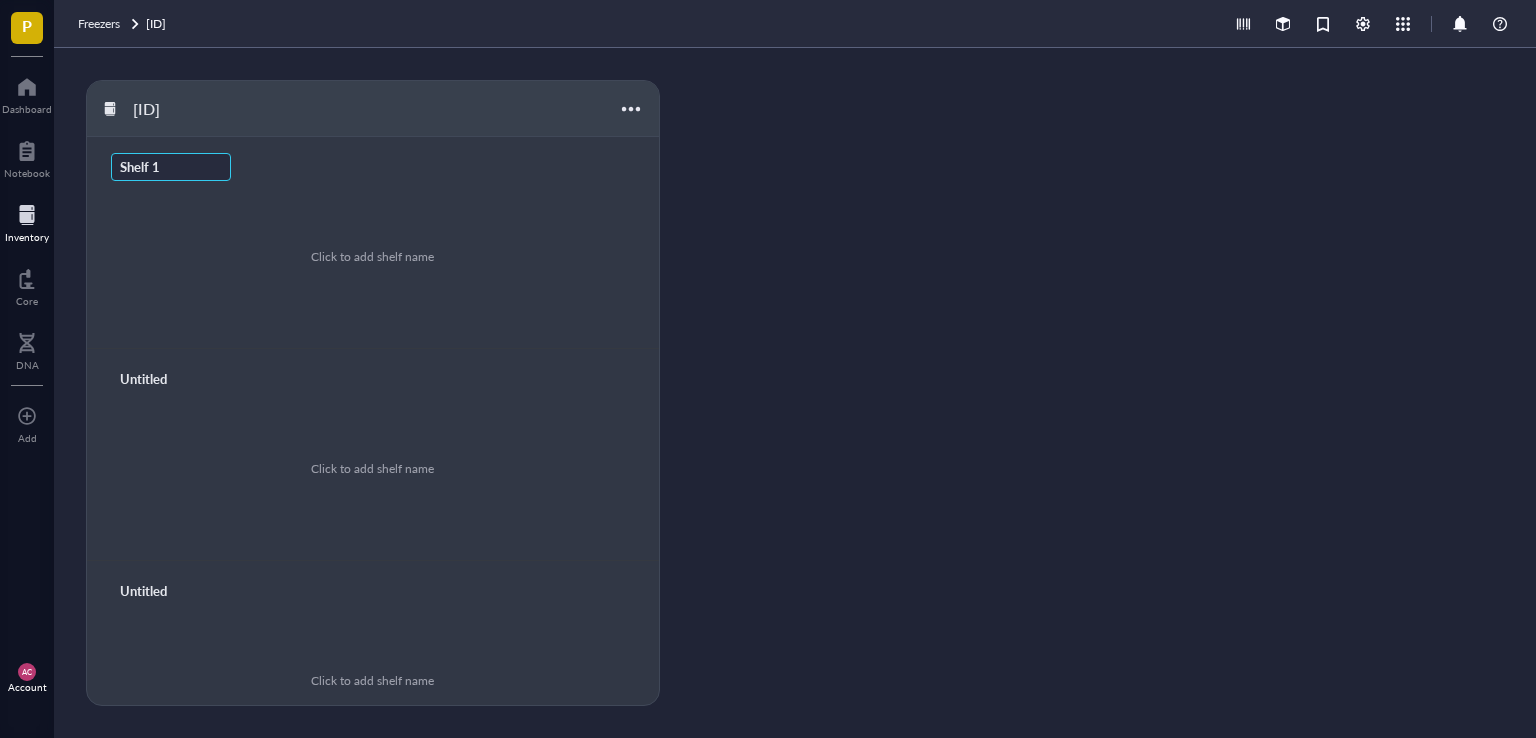 drag, startPoint x: 170, startPoint y: 169, endPoint x: 102, endPoint y: 171, distance: 68.0294 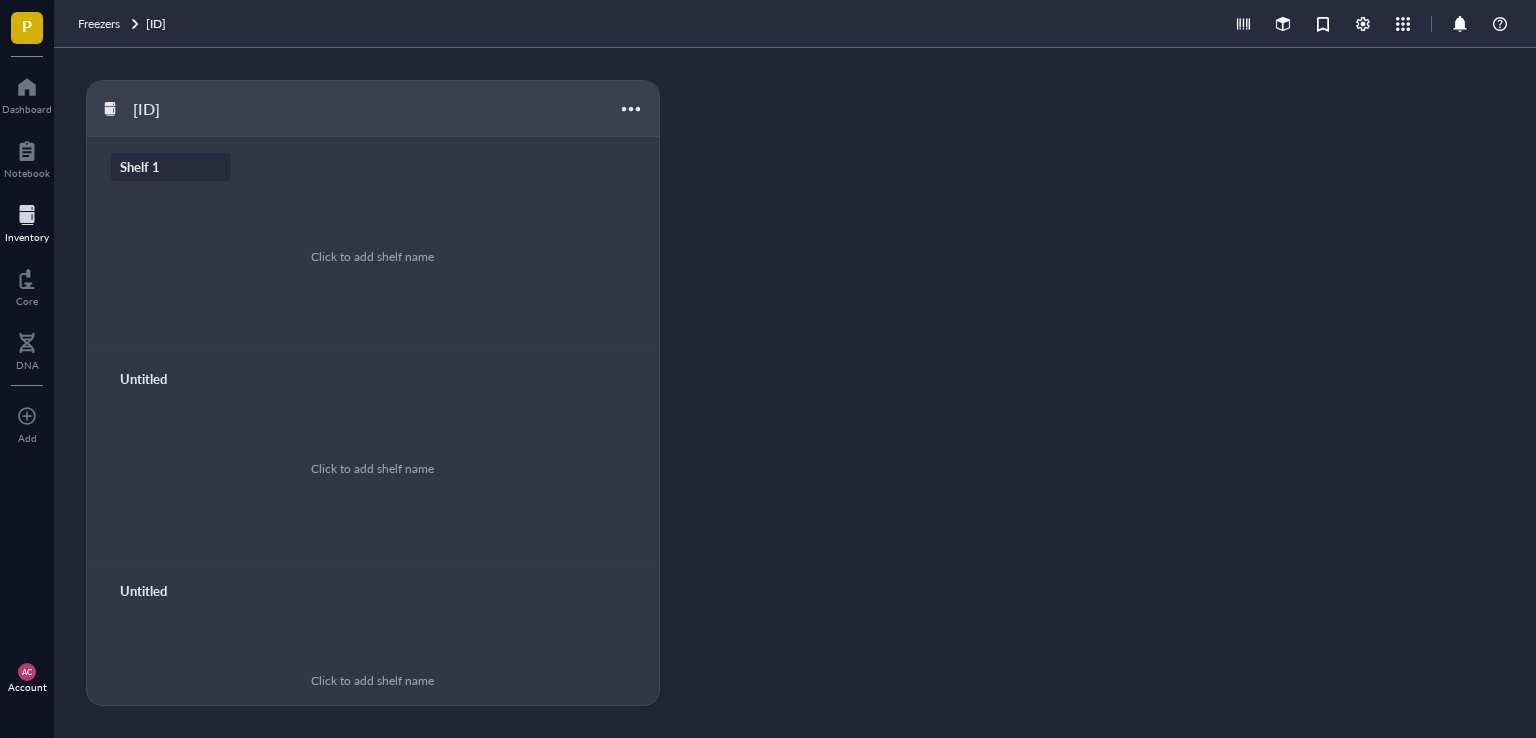 click on "Untitled" at bounding box center [171, 379] 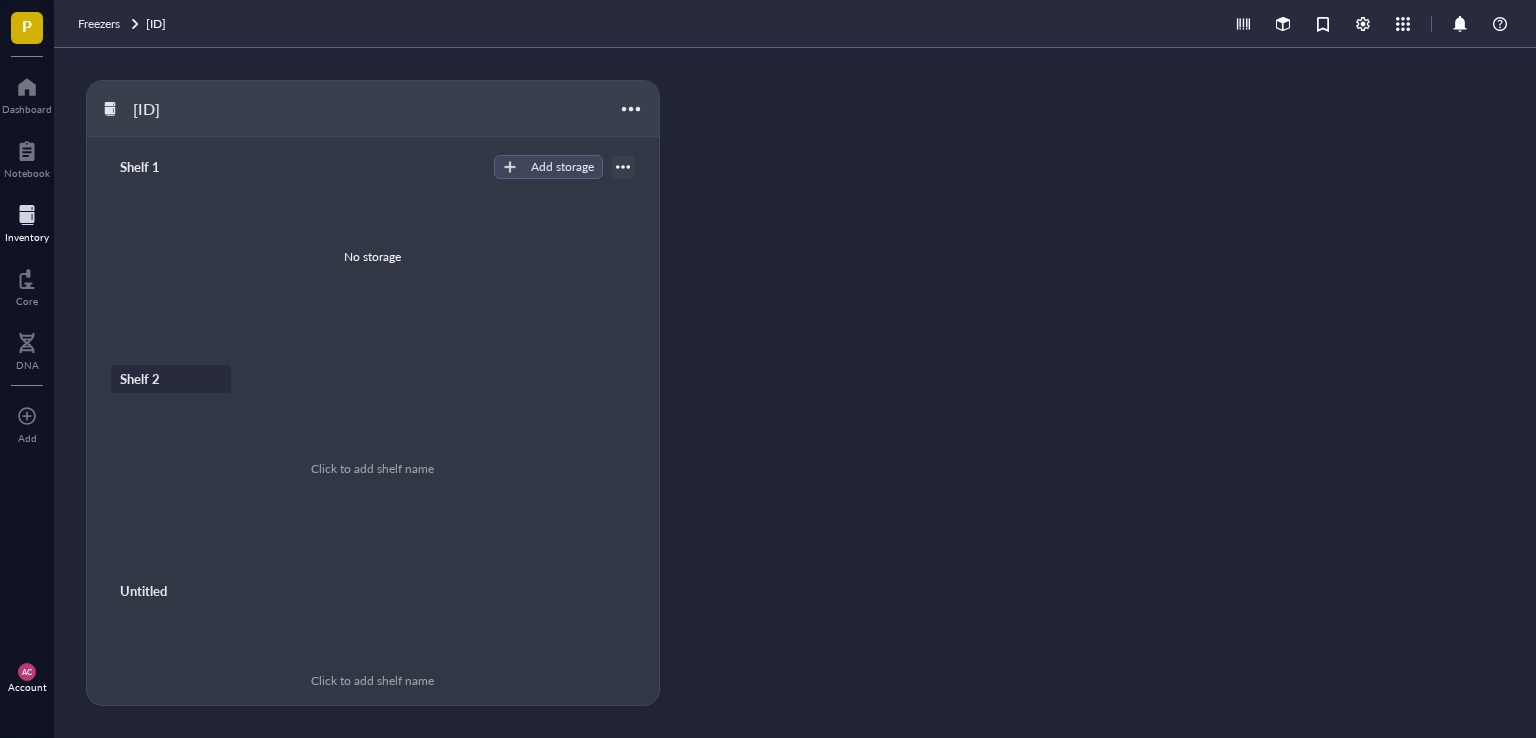 type on "Shelf 2" 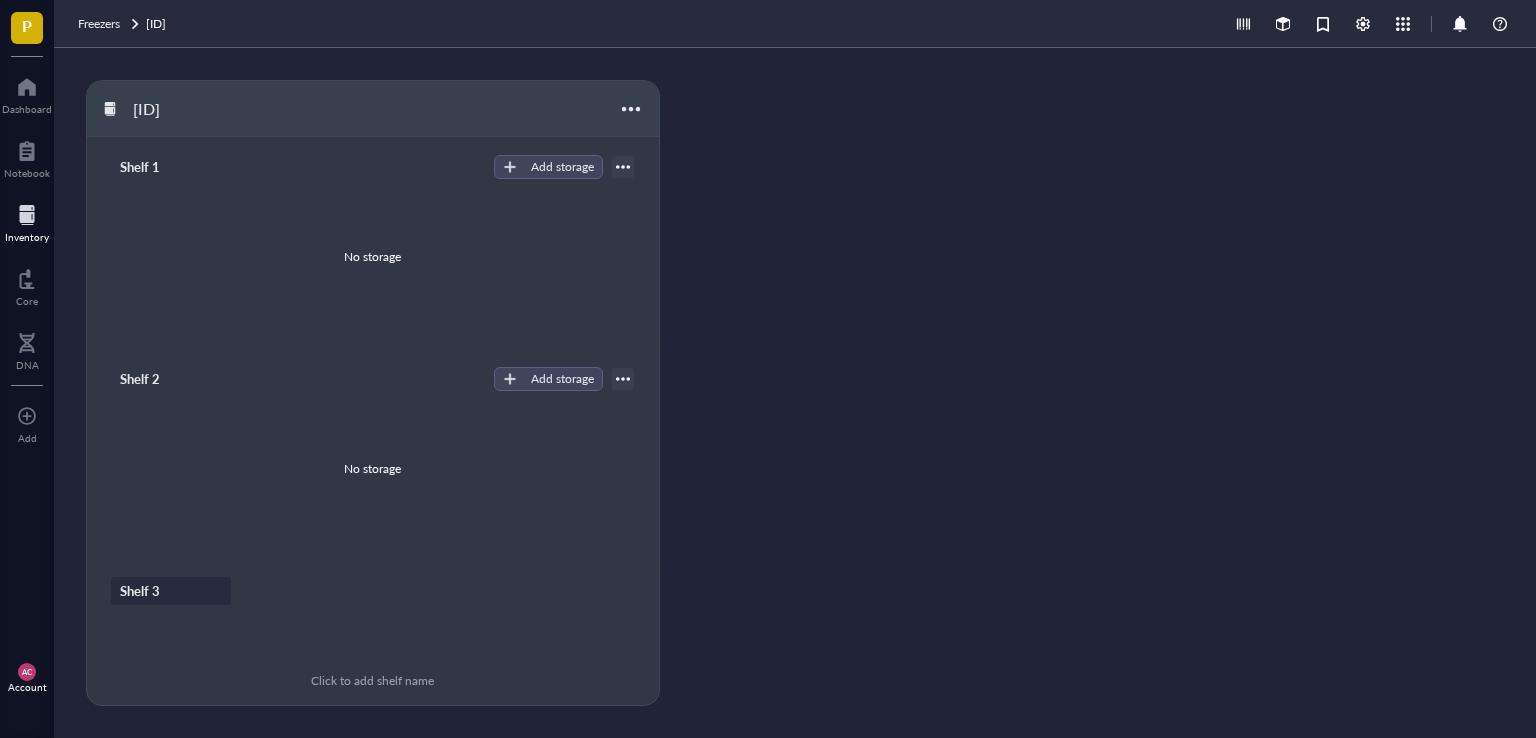 scroll, scrollTop: 200, scrollLeft: 0, axis: vertical 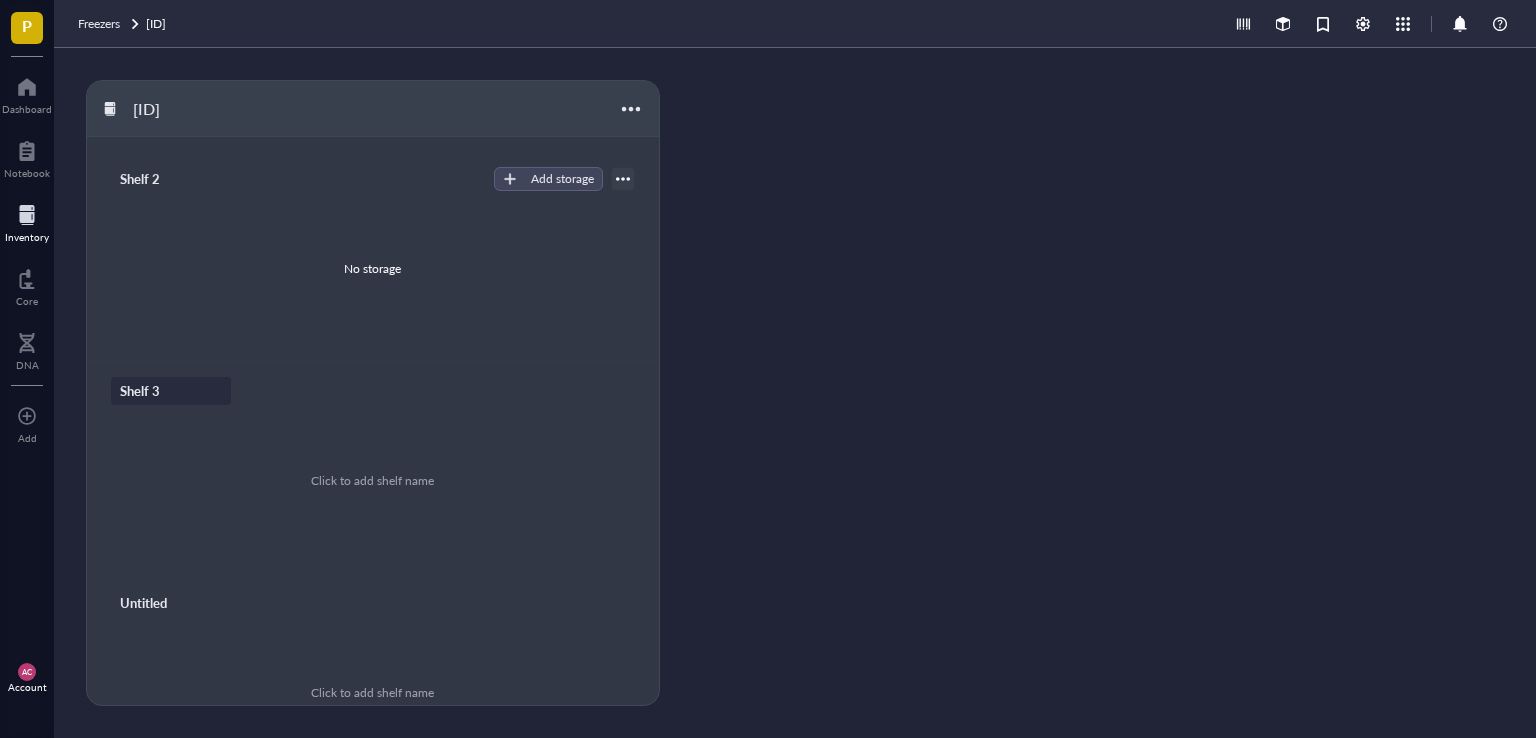 type on "Shelf 3" 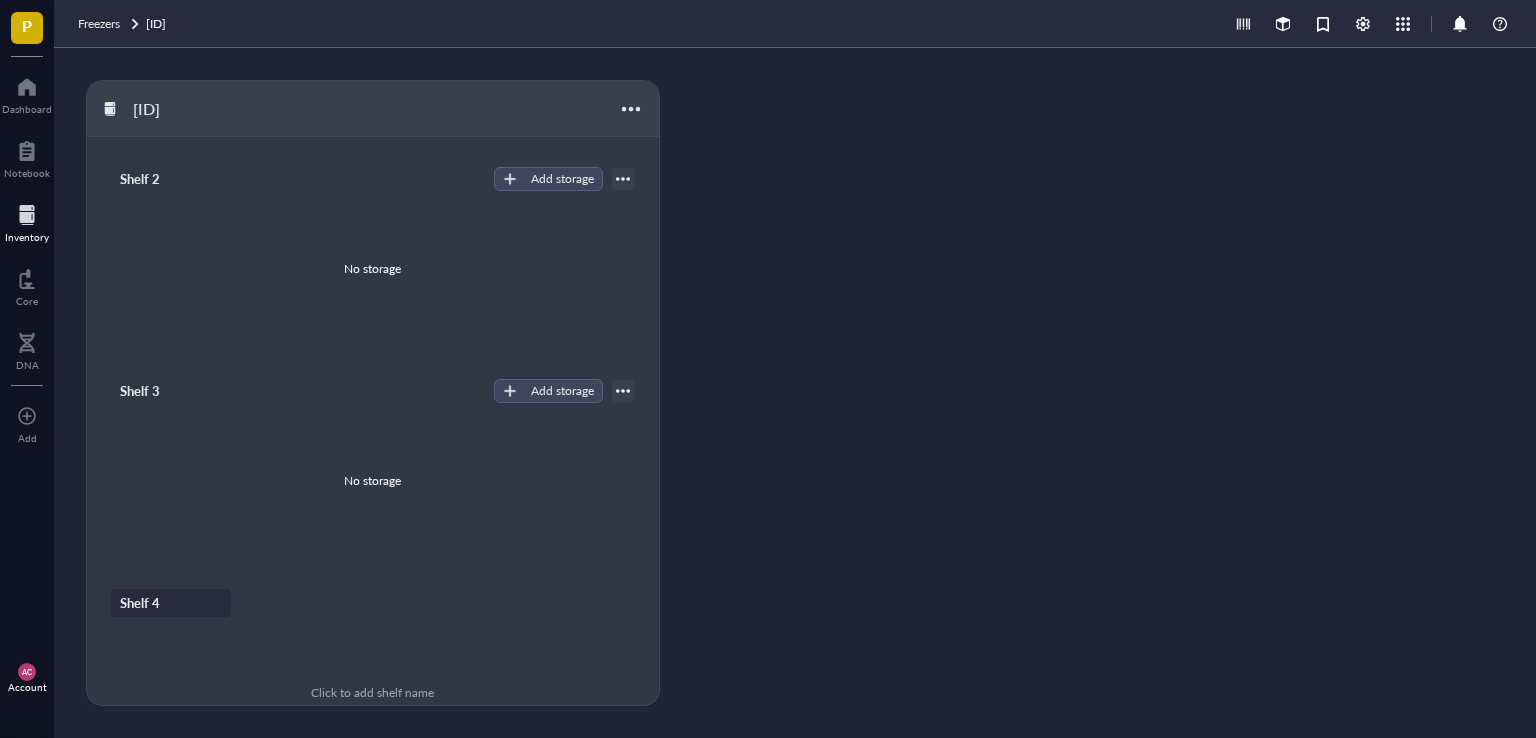 type on "Shelf 4" 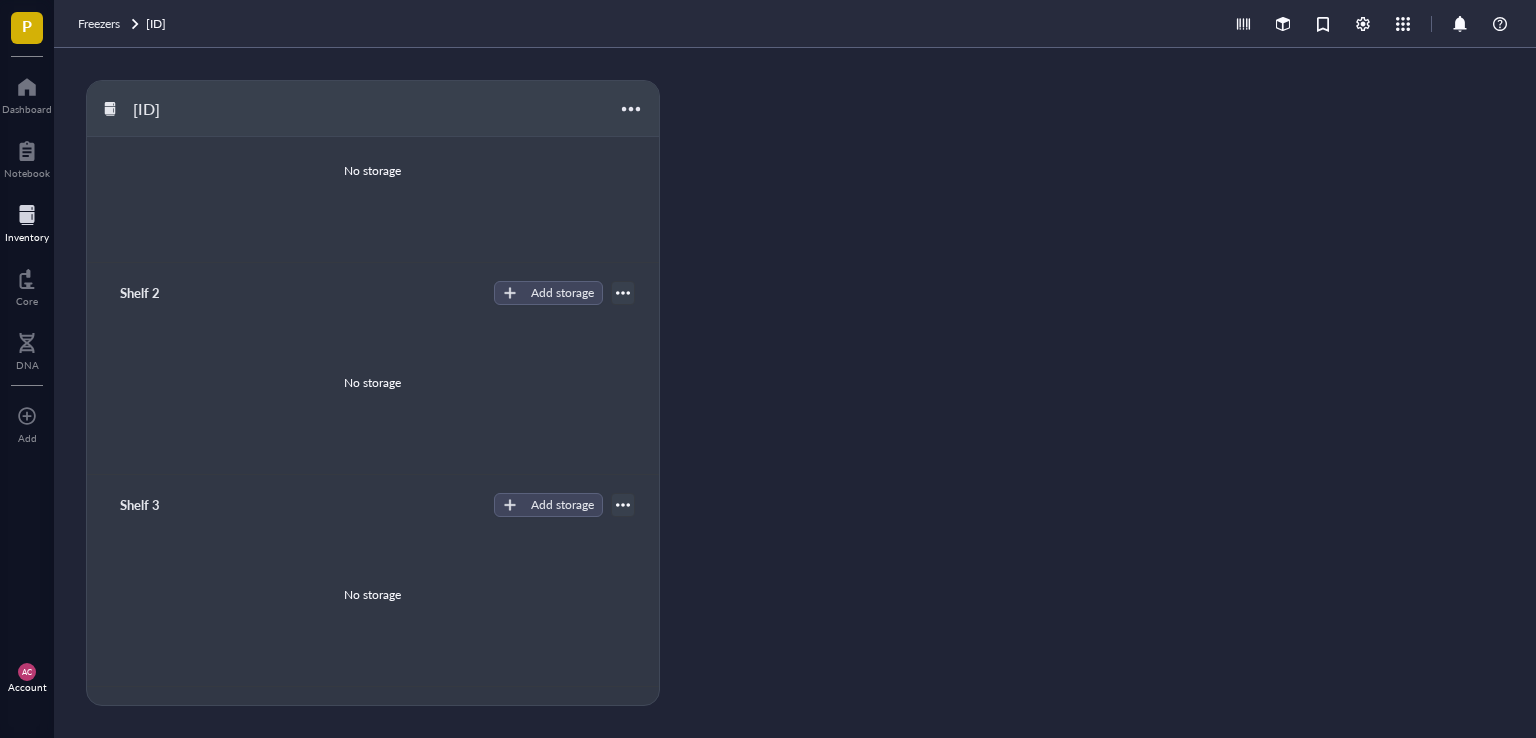 scroll, scrollTop: 0, scrollLeft: 0, axis: both 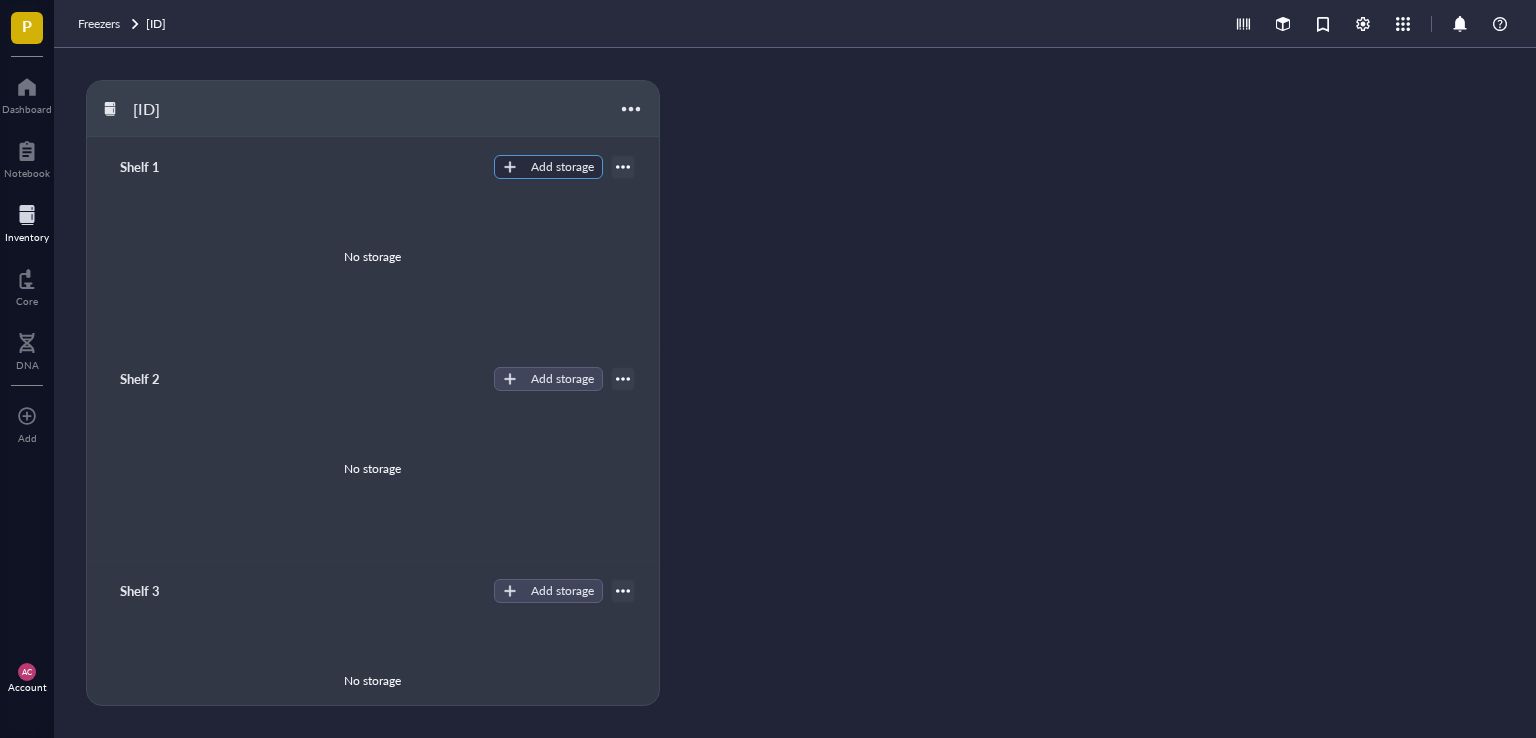click on "Add storage" at bounding box center (562, 167) 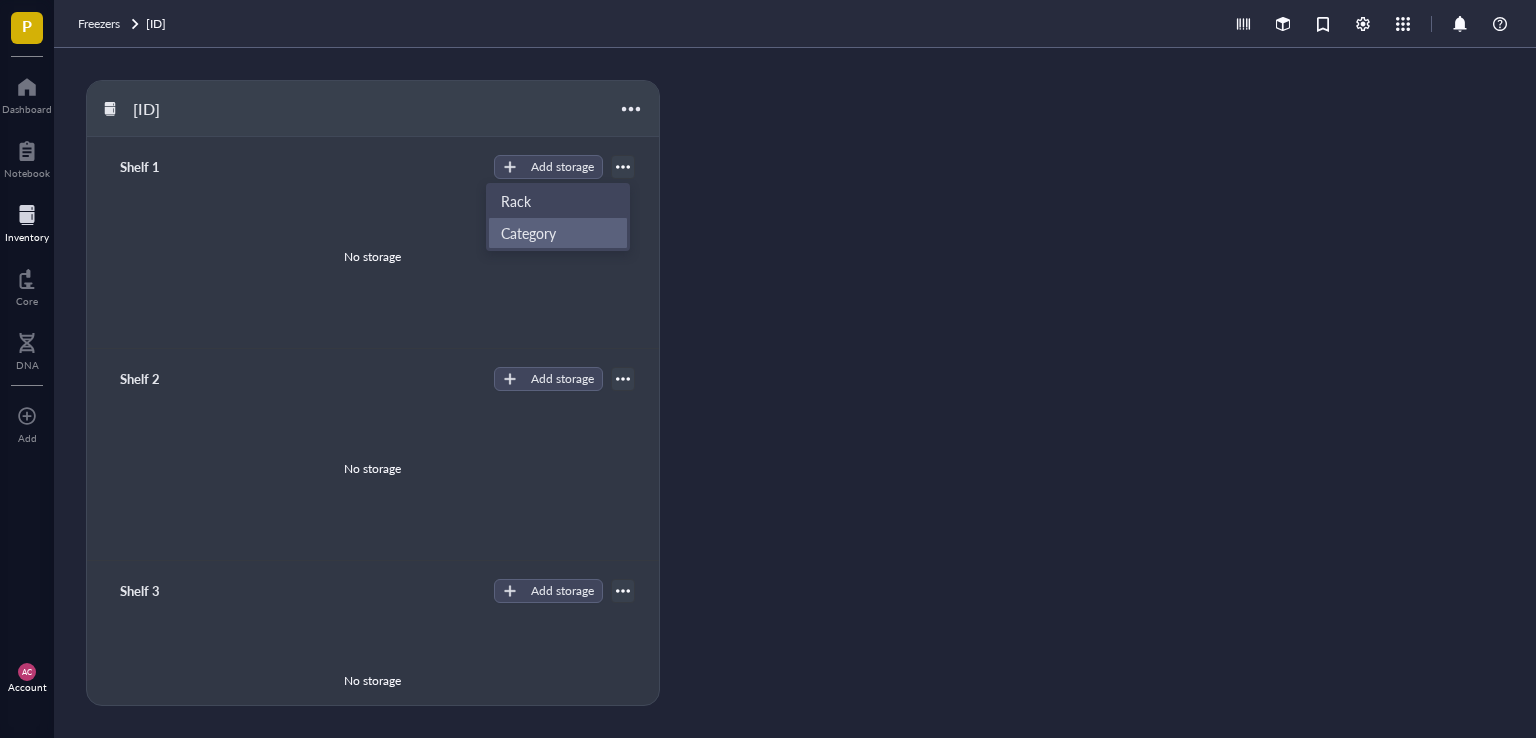click on "Category" at bounding box center [558, 233] 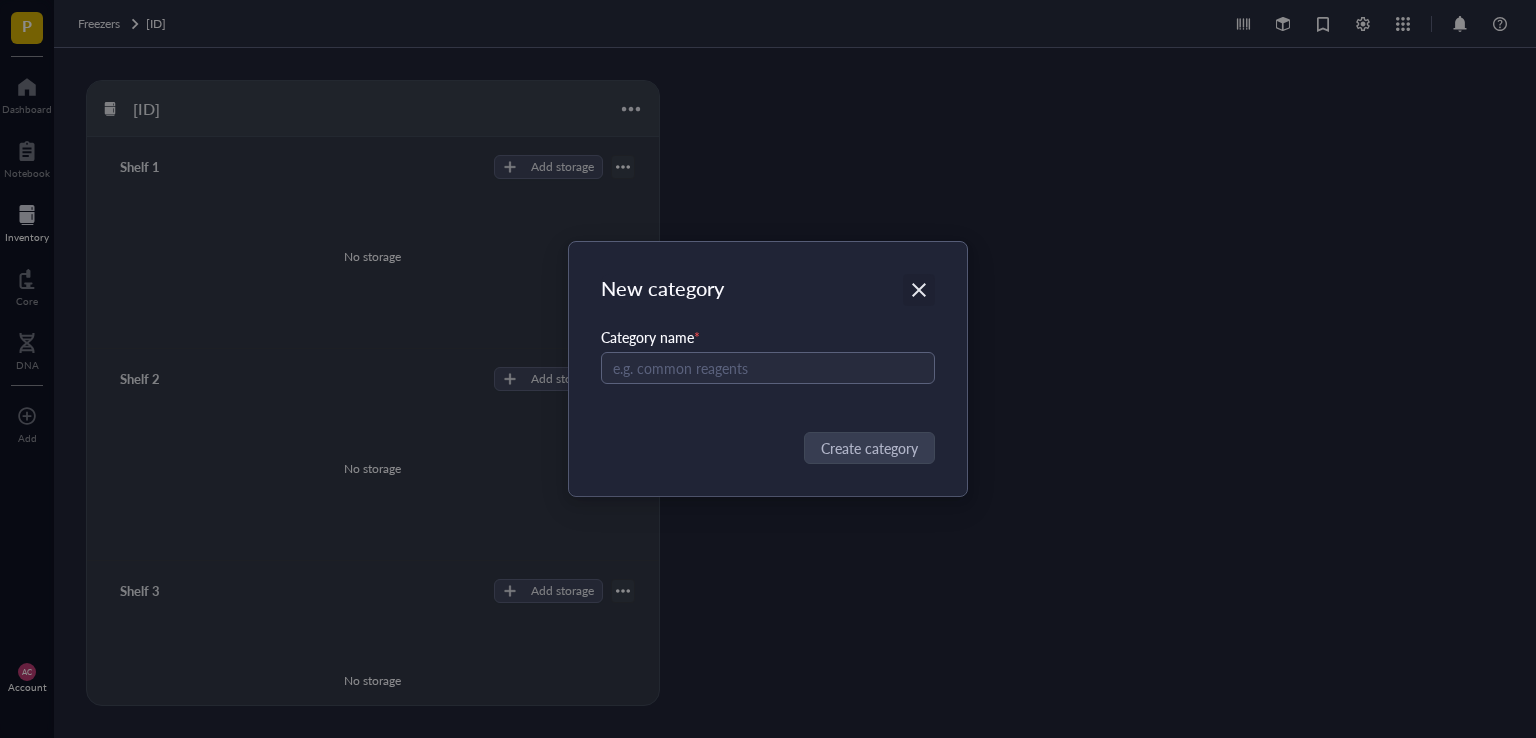 click 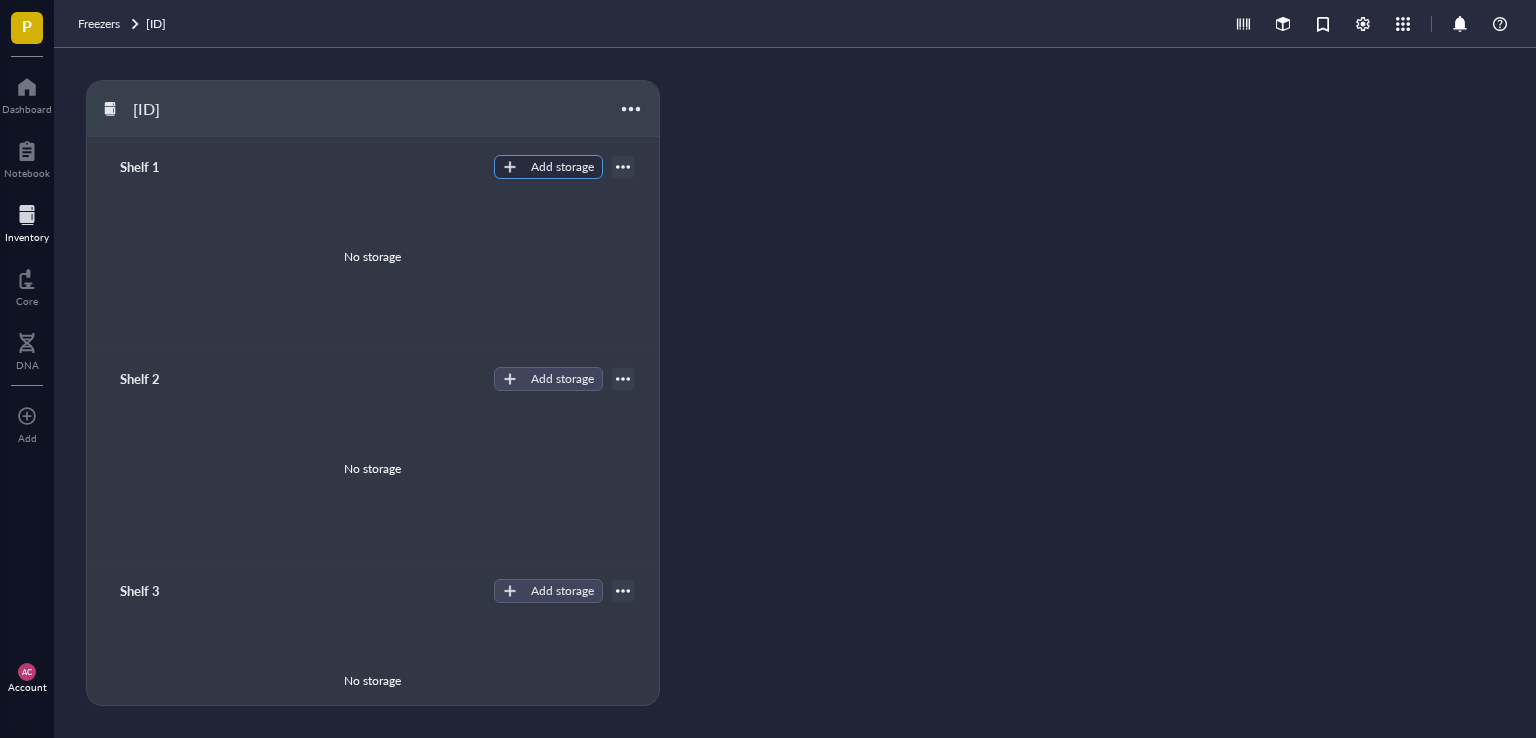 click on "Add storage" at bounding box center [562, 167] 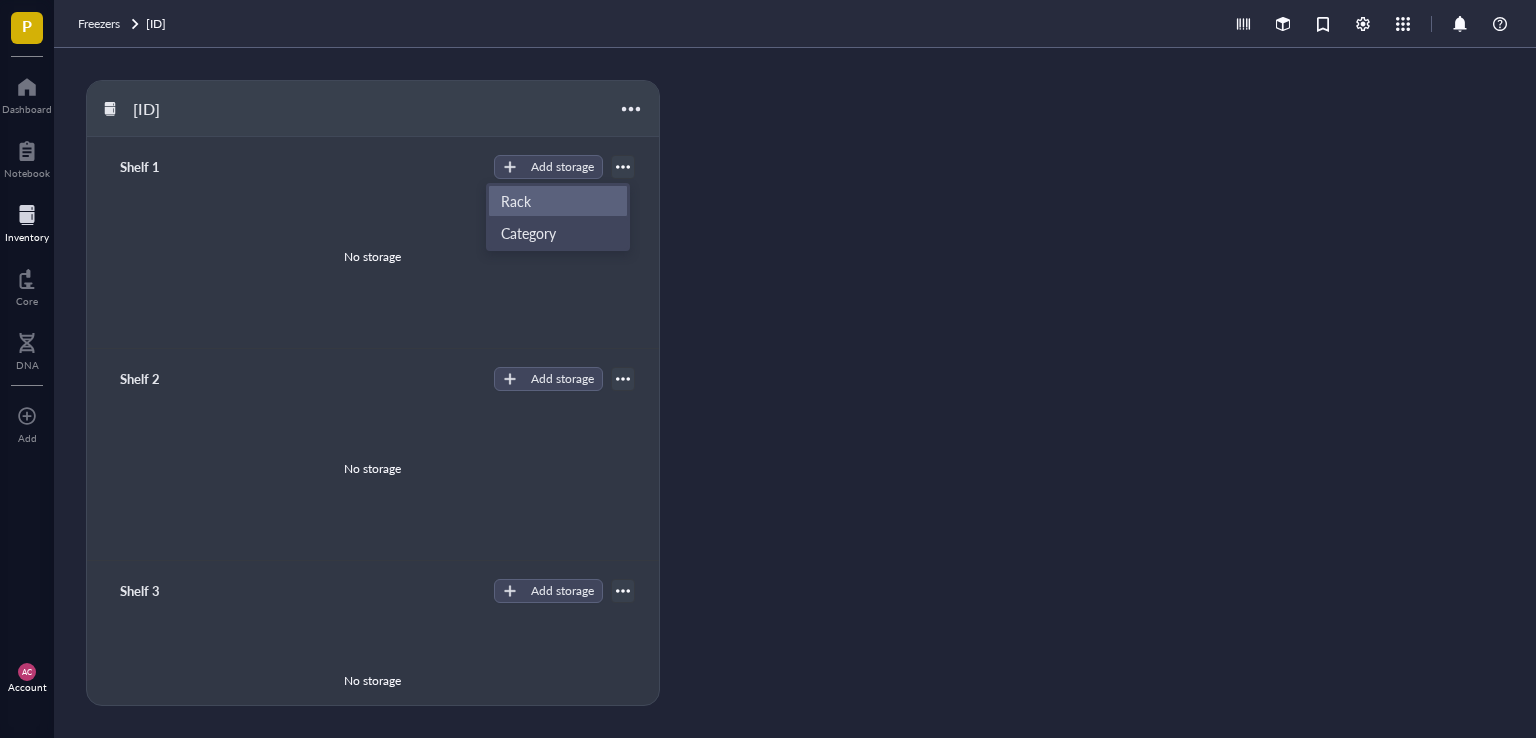 click on "Rack" at bounding box center (558, 201) 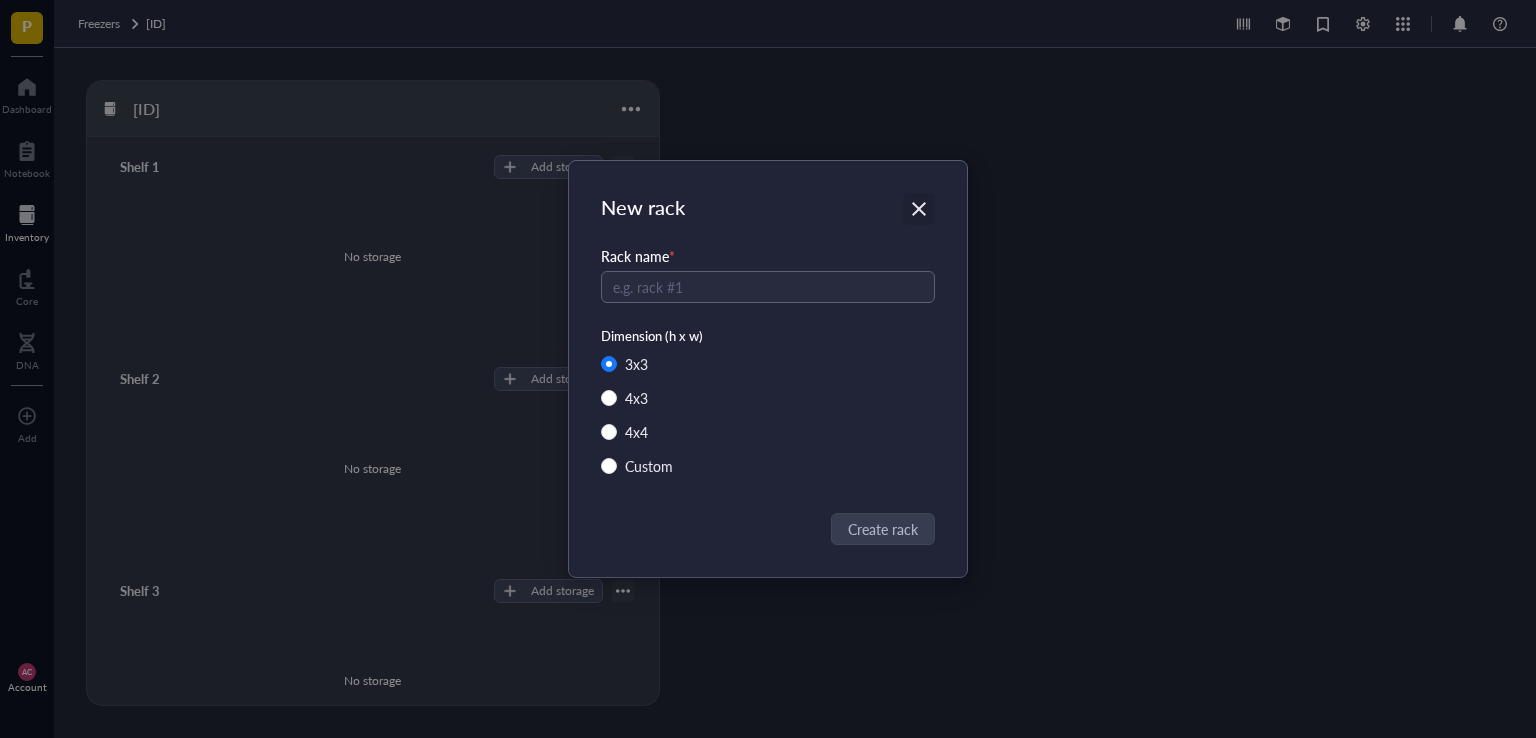 click at bounding box center (919, 209) 